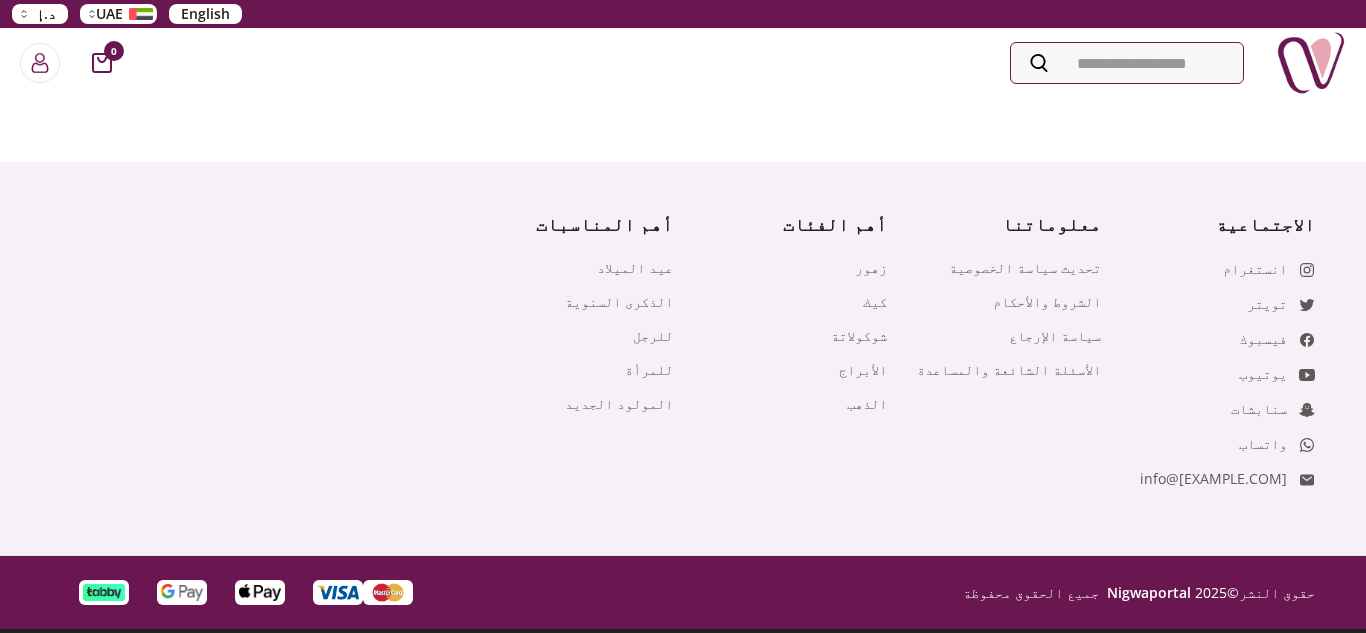 scroll, scrollTop: 0, scrollLeft: 0, axis: both 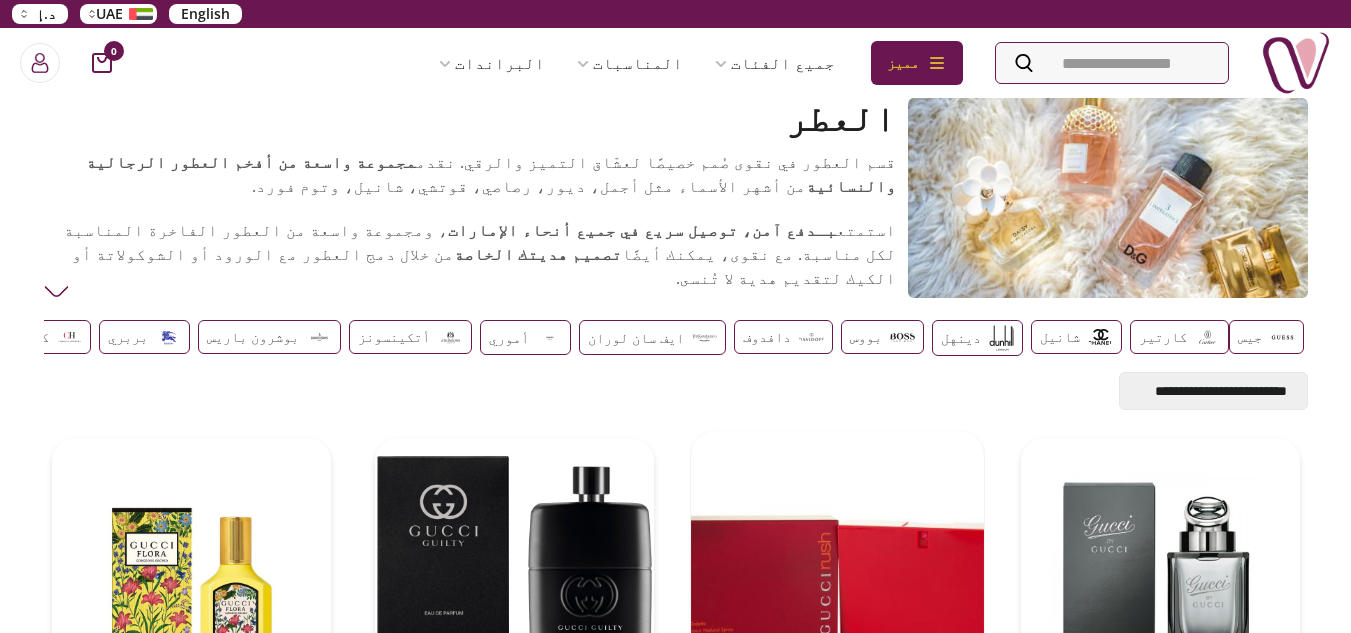click at bounding box center [837, 577] 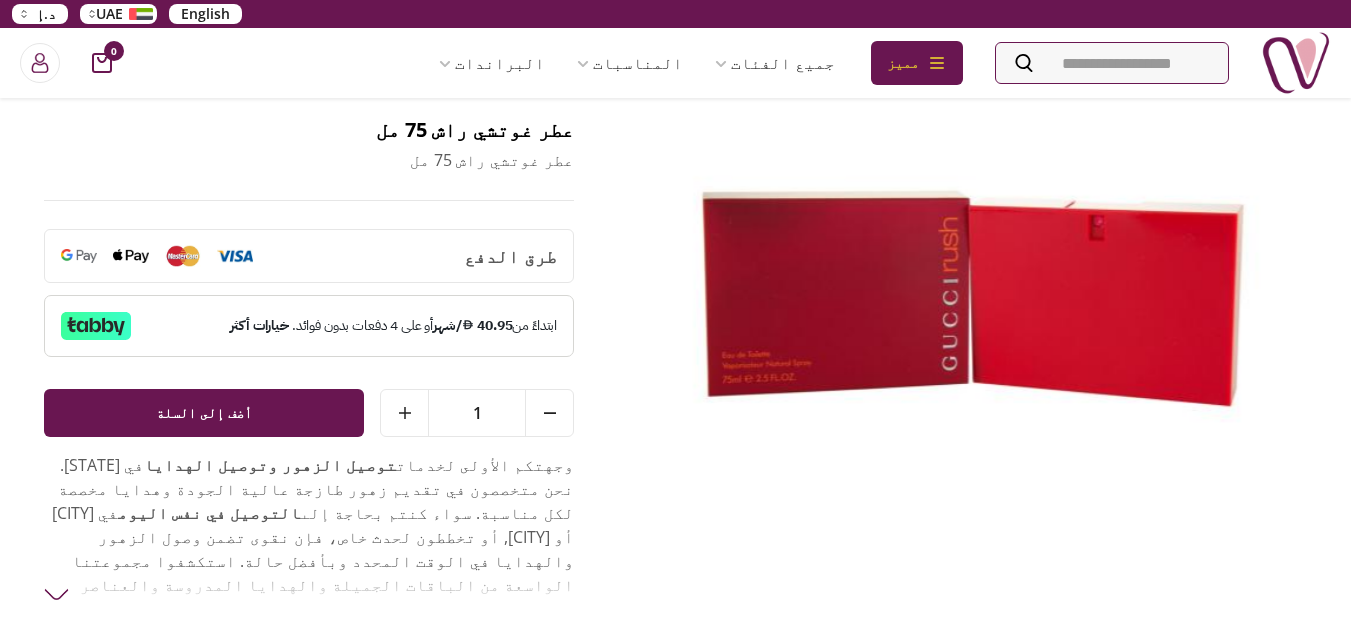 scroll, scrollTop: 0, scrollLeft: 0, axis: both 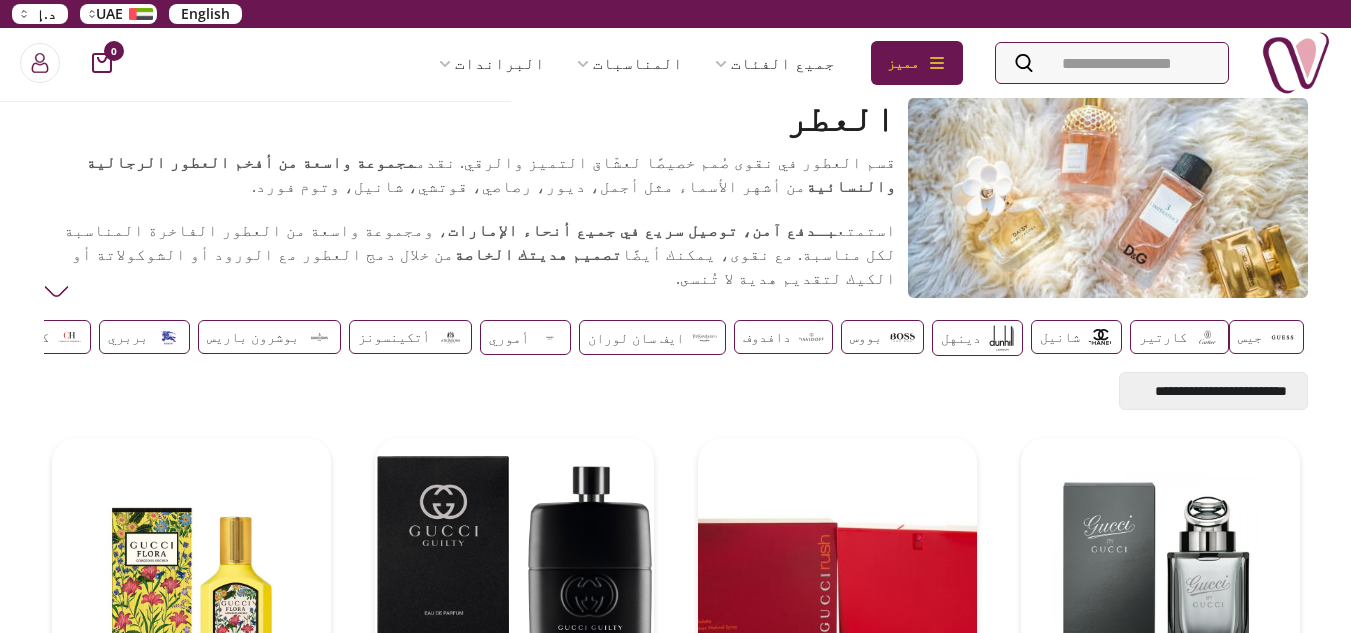 click at bounding box center (1296, 63) 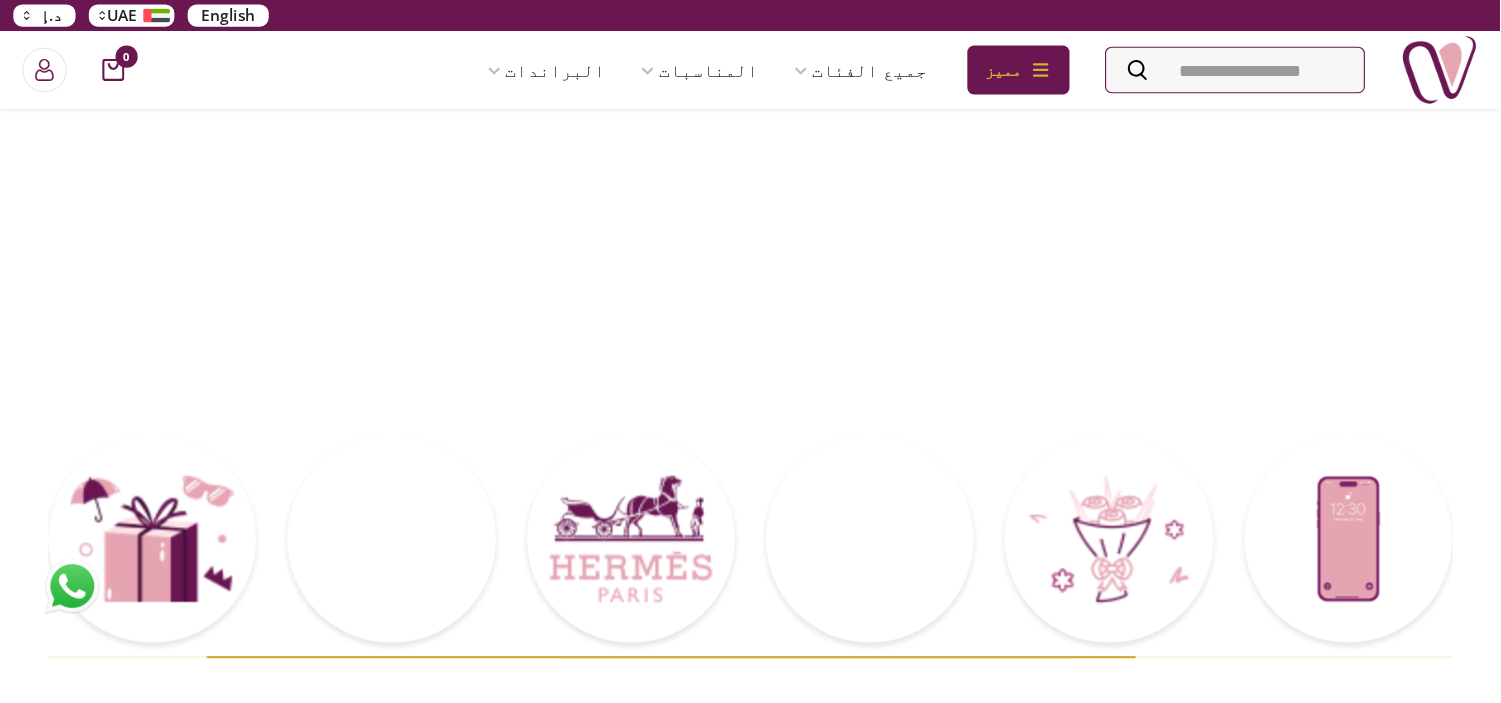 scroll, scrollTop: 0, scrollLeft: 0, axis: both 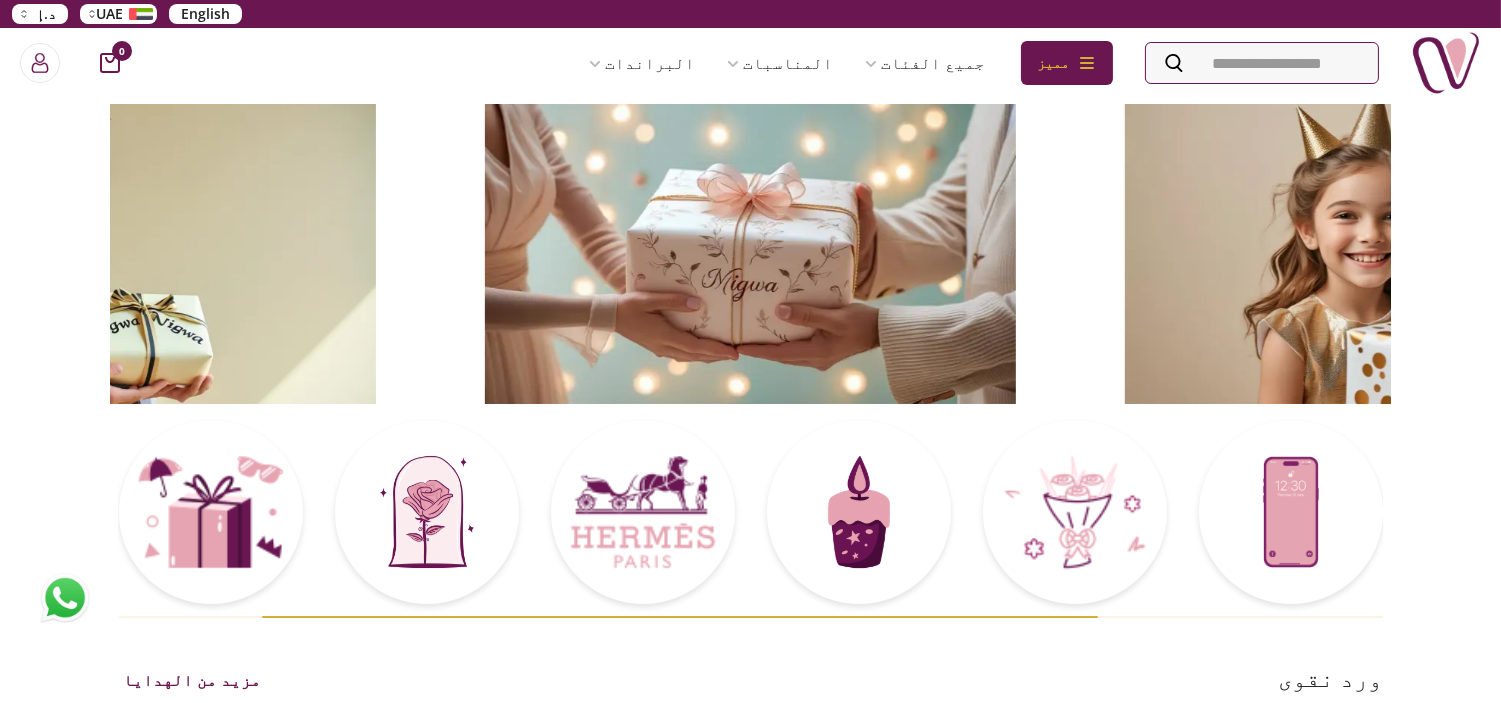 click on "English" at bounding box center [205, 14] 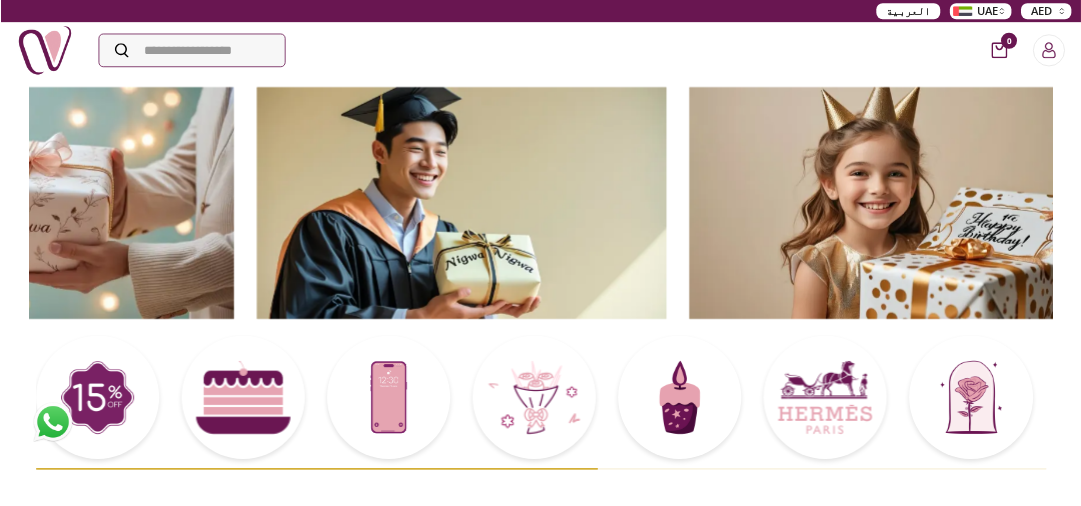 scroll, scrollTop: 51, scrollLeft: 0, axis: vertical 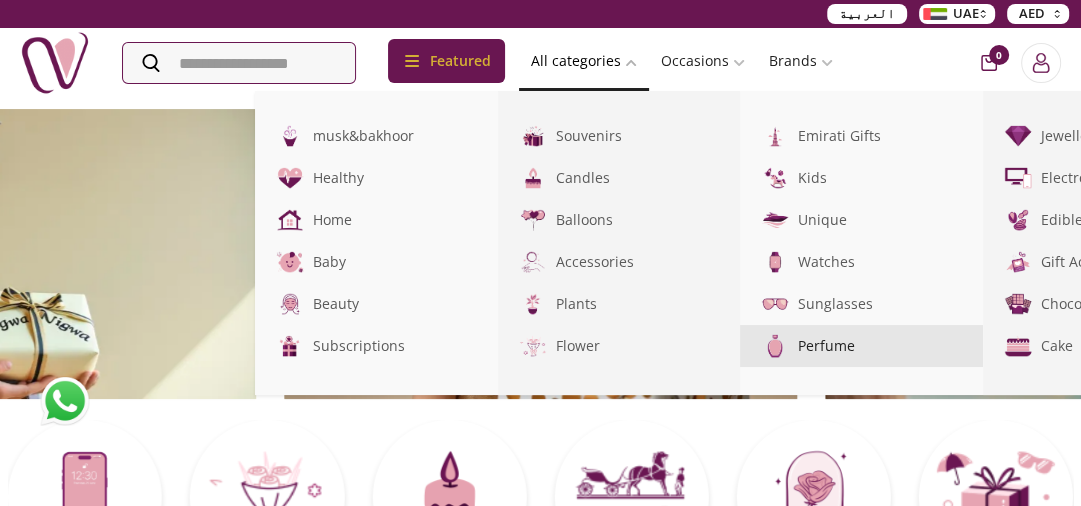 click on "Perfume" at bounding box center [861, 346] 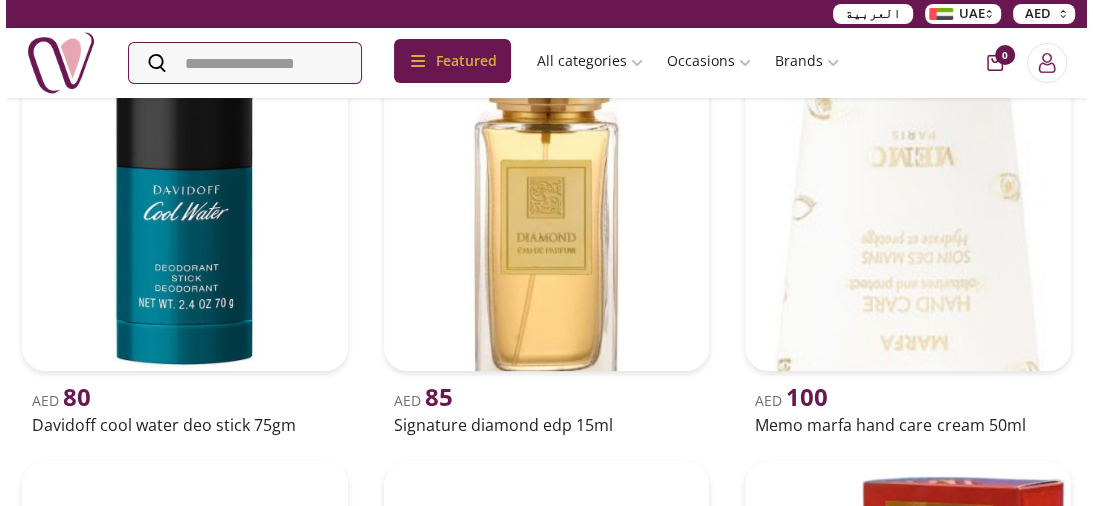 scroll, scrollTop: 400, scrollLeft: 0, axis: vertical 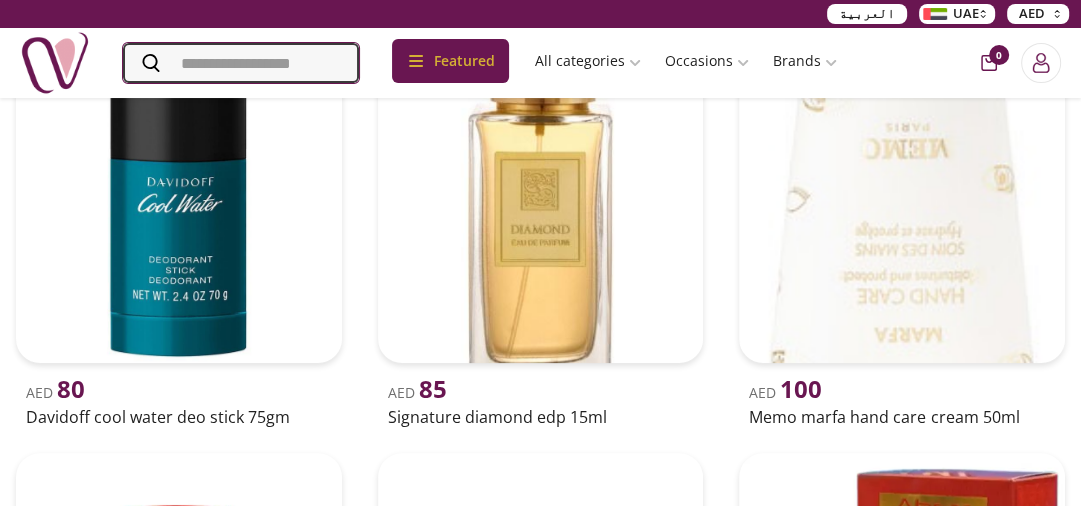click at bounding box center (241, 63) 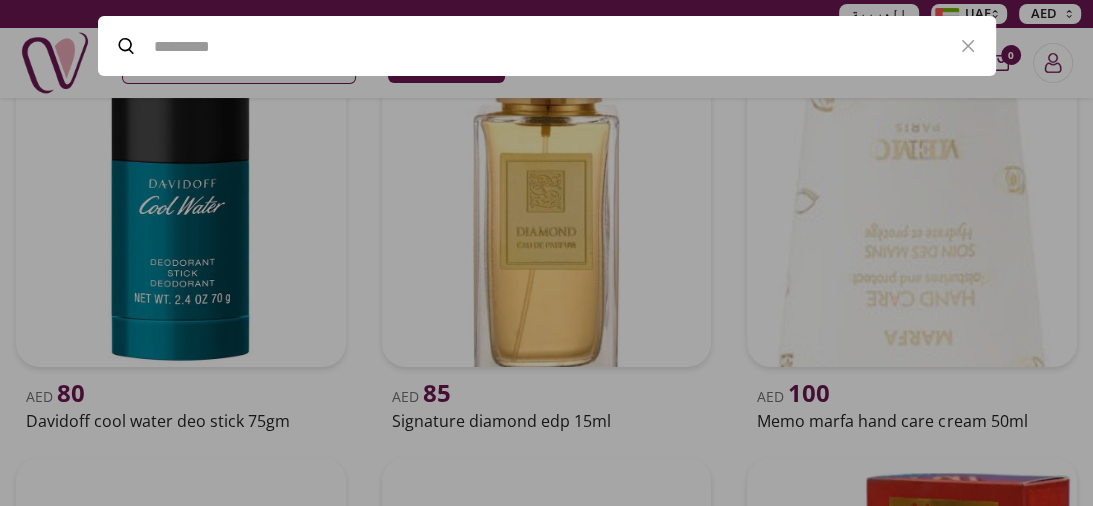 type on "*" 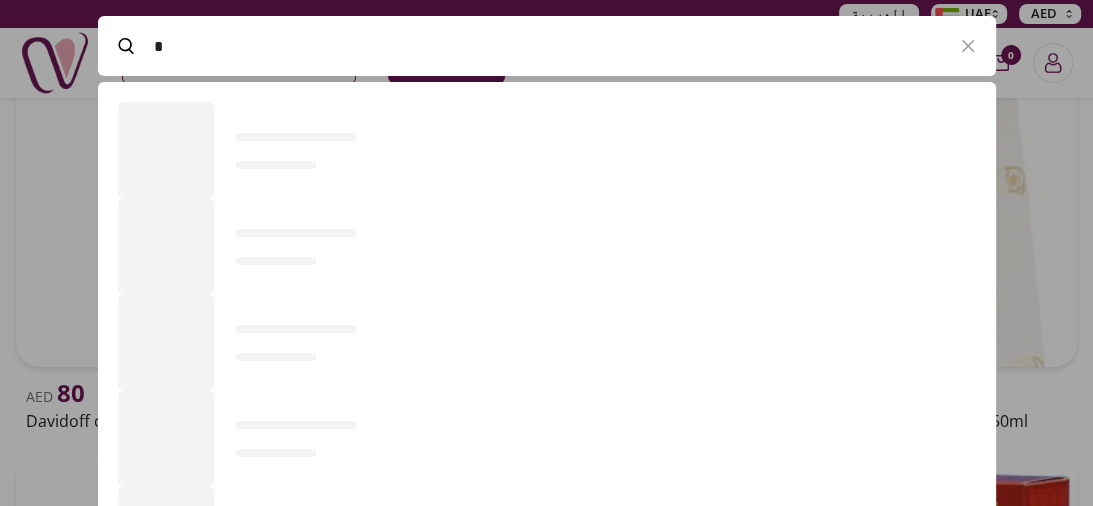 scroll, scrollTop: 520, scrollLeft: 897, axis: both 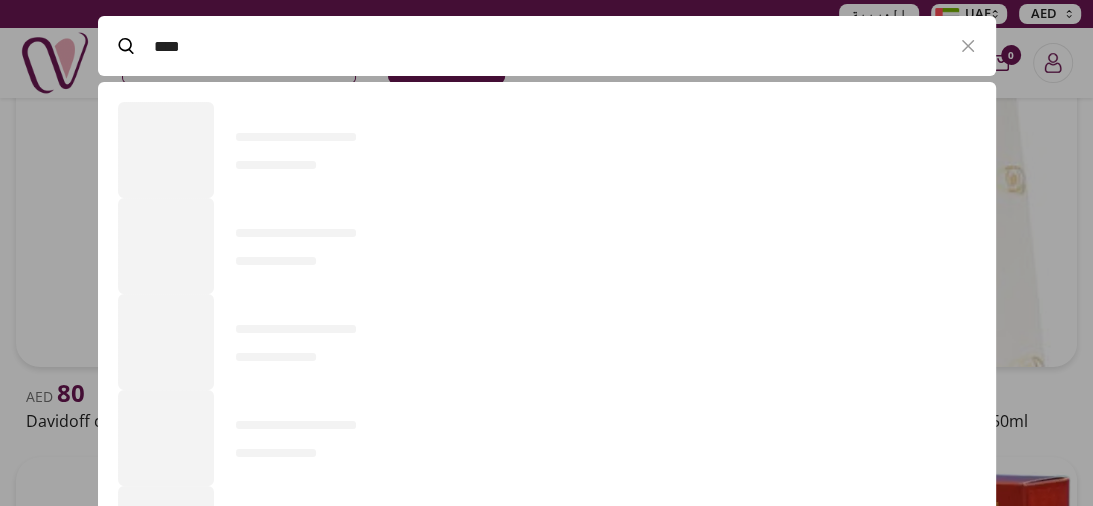type on "*****" 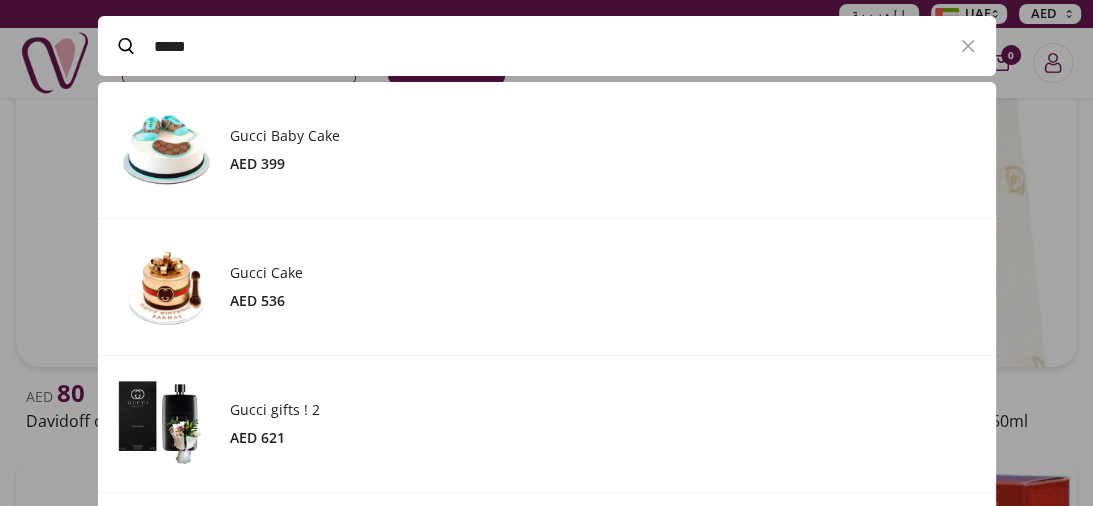 scroll, scrollTop: 549, scrollLeft: 897, axis: both 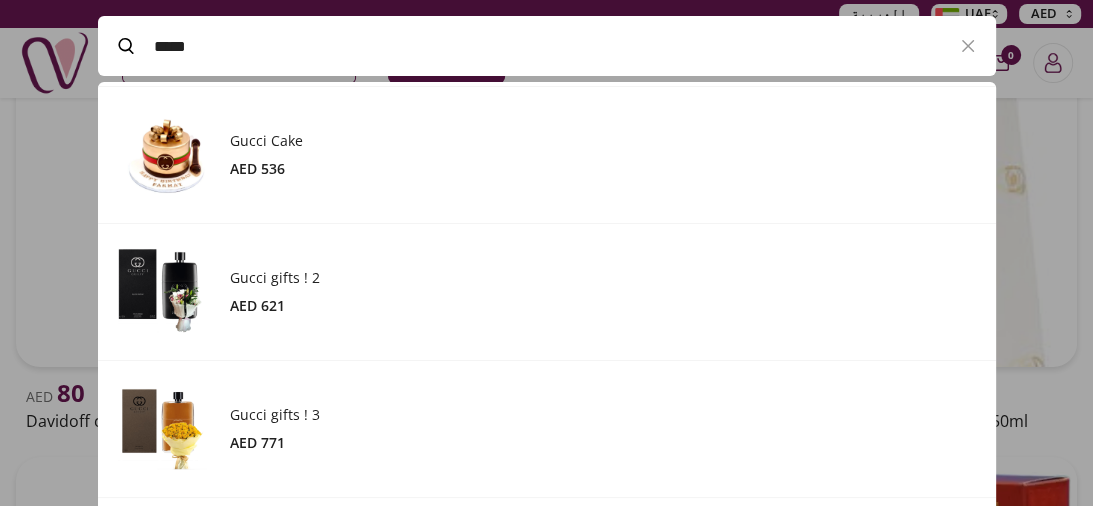 click at bounding box center (546, 253) 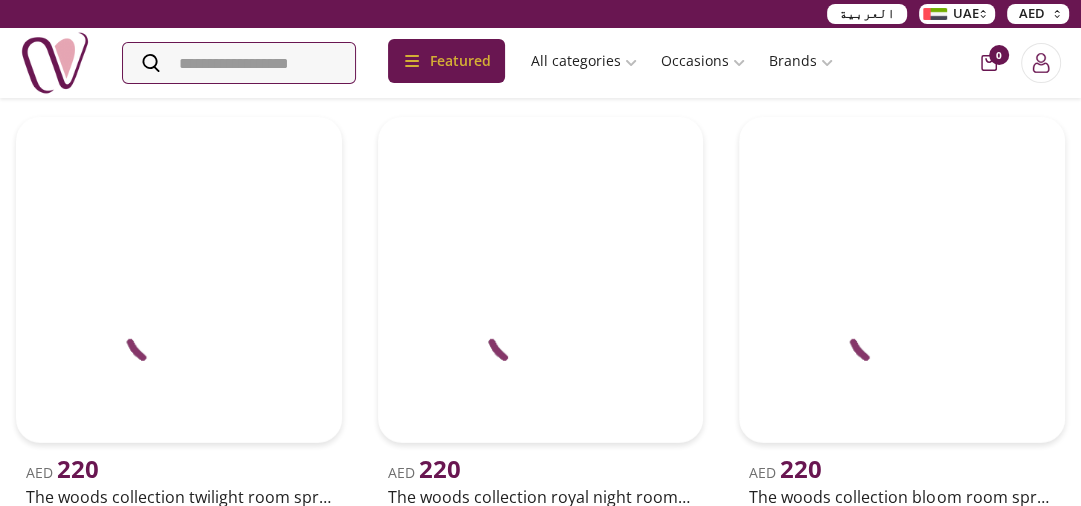 scroll, scrollTop: 0, scrollLeft: 0, axis: both 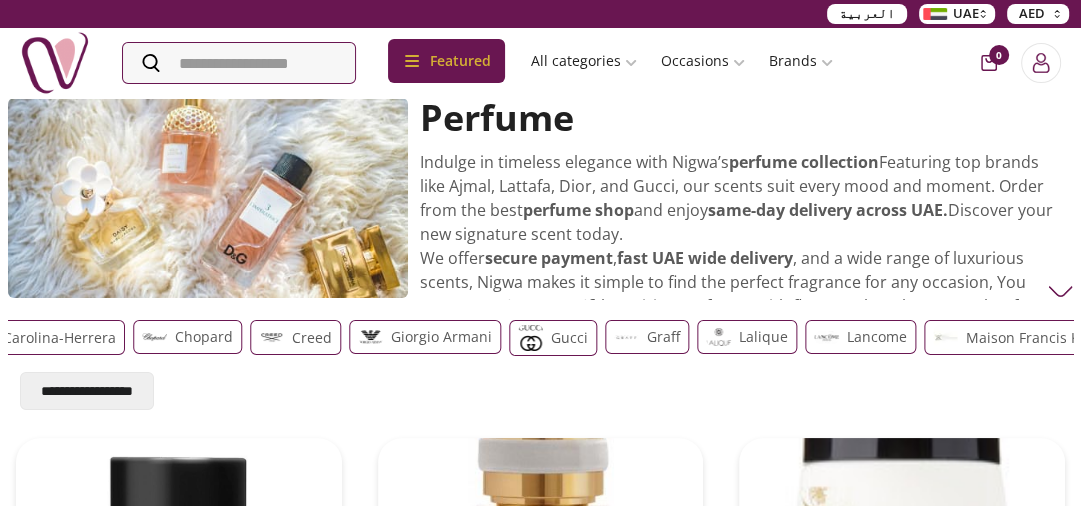 click on "Gucci" at bounding box center [569, 338] 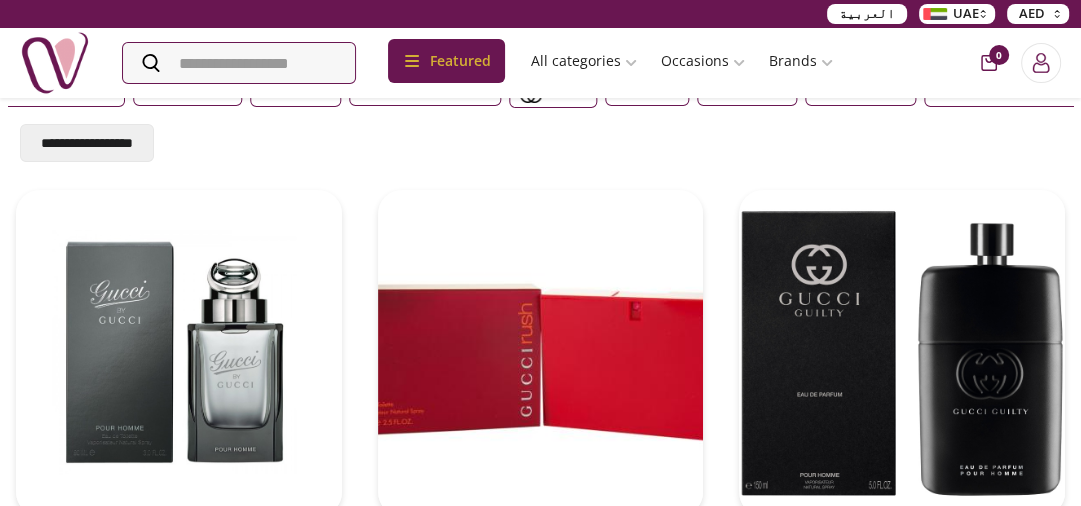 scroll, scrollTop: 400, scrollLeft: 0, axis: vertical 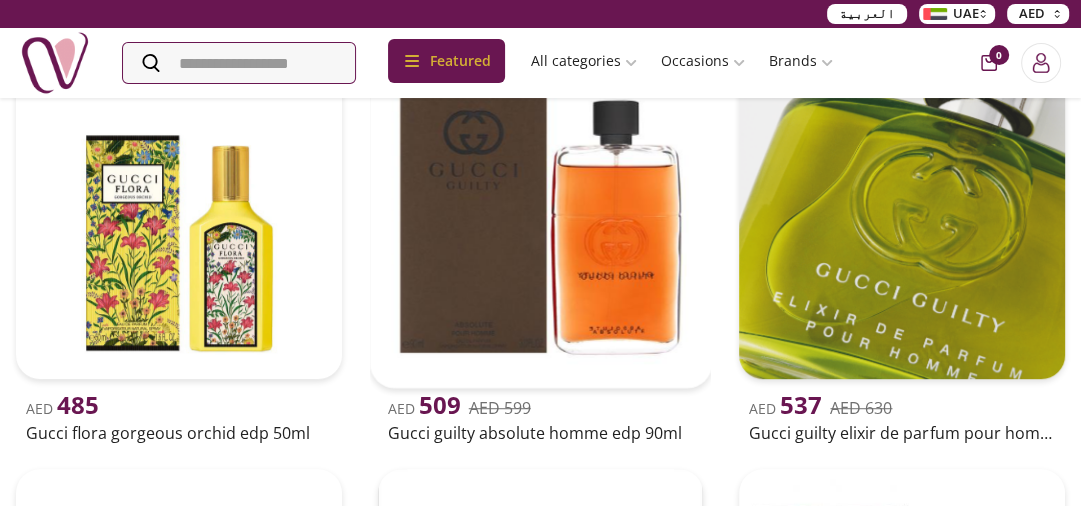 drag, startPoint x: 514, startPoint y: 173, endPoint x: 396, endPoint y: 363, distance: 223.66046 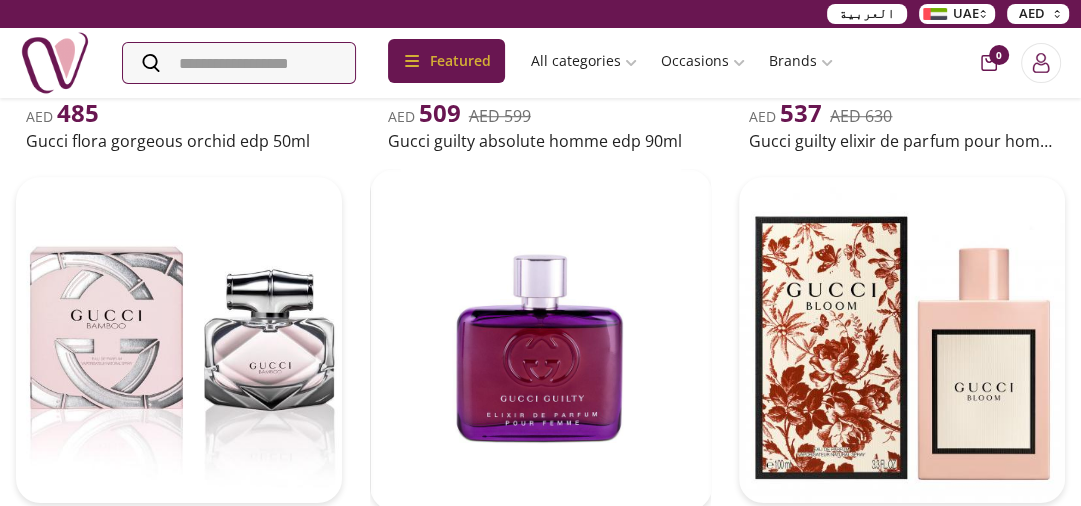 scroll, scrollTop: 1120, scrollLeft: 0, axis: vertical 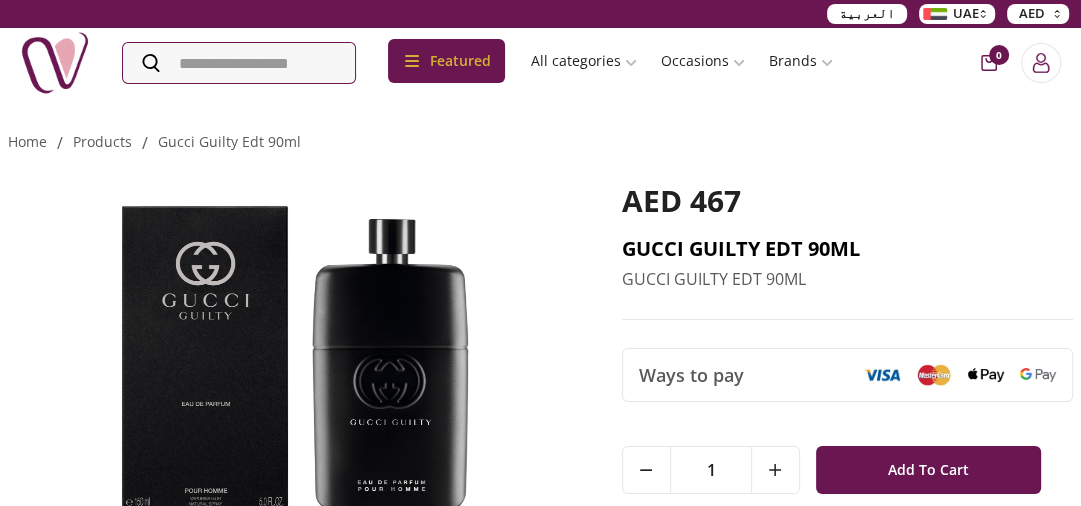 click on "GUCCI GUILTY EDT 90ML" at bounding box center [847, 249] 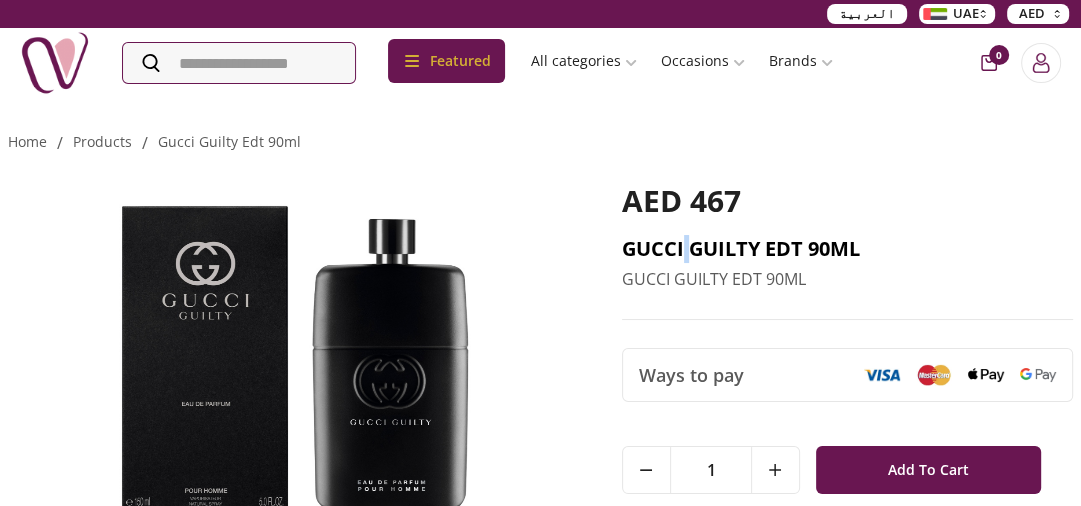 click on "GUCCI GUILTY EDT 90ML" at bounding box center [847, 249] 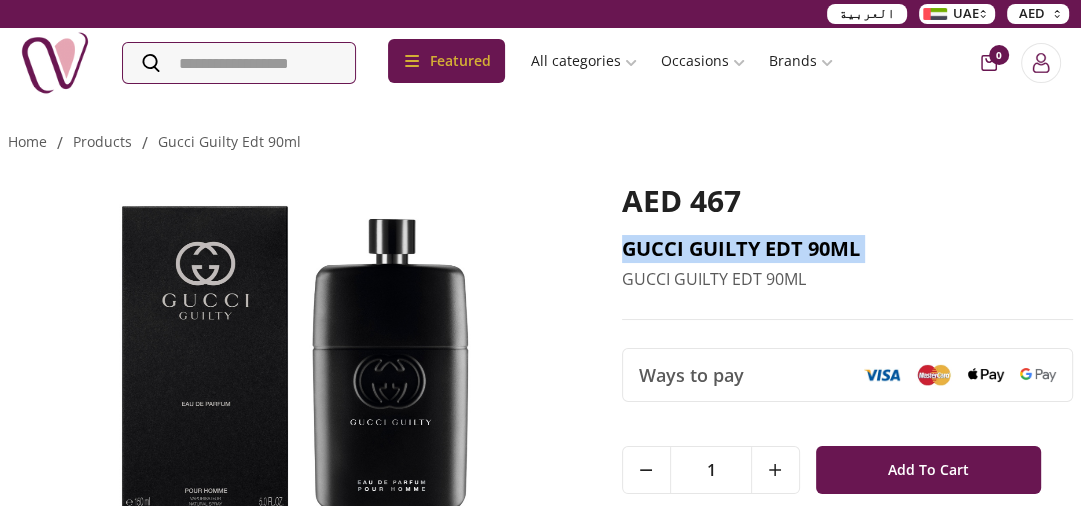click on "GUCCI GUILTY EDT 90ML" at bounding box center [847, 249] 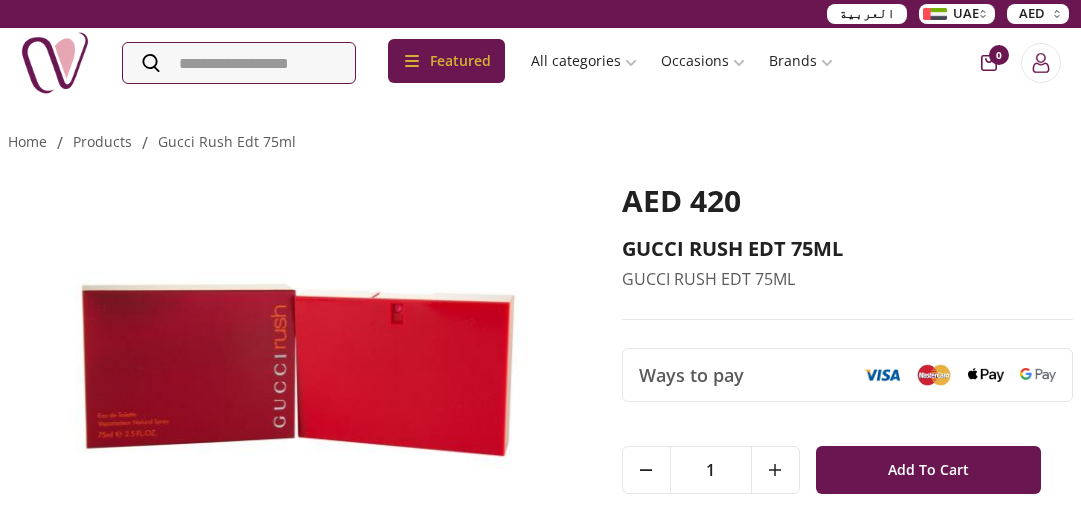scroll, scrollTop: 0, scrollLeft: 0, axis: both 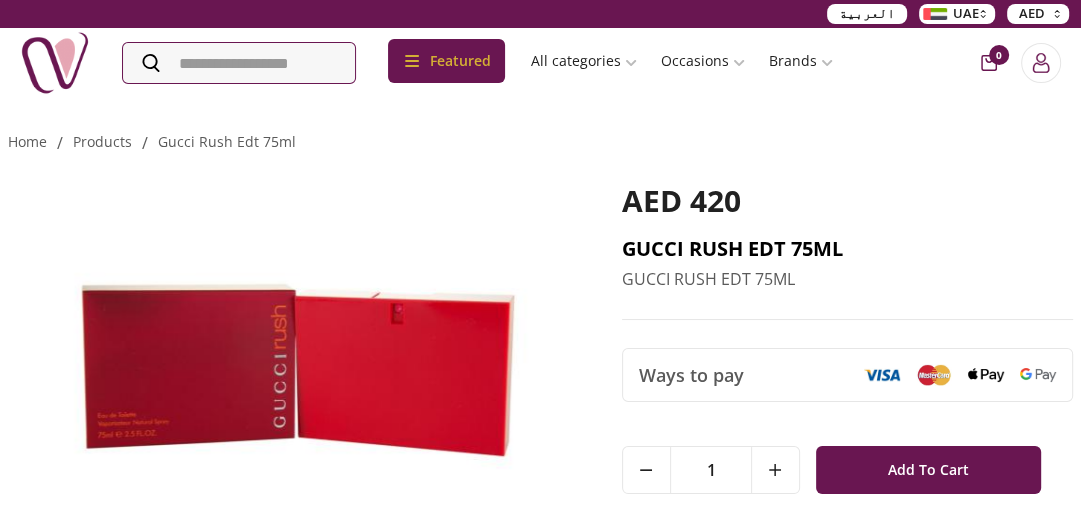 click on "[BRAND] [PRODUCT] [SIZE]" at bounding box center (847, 249) 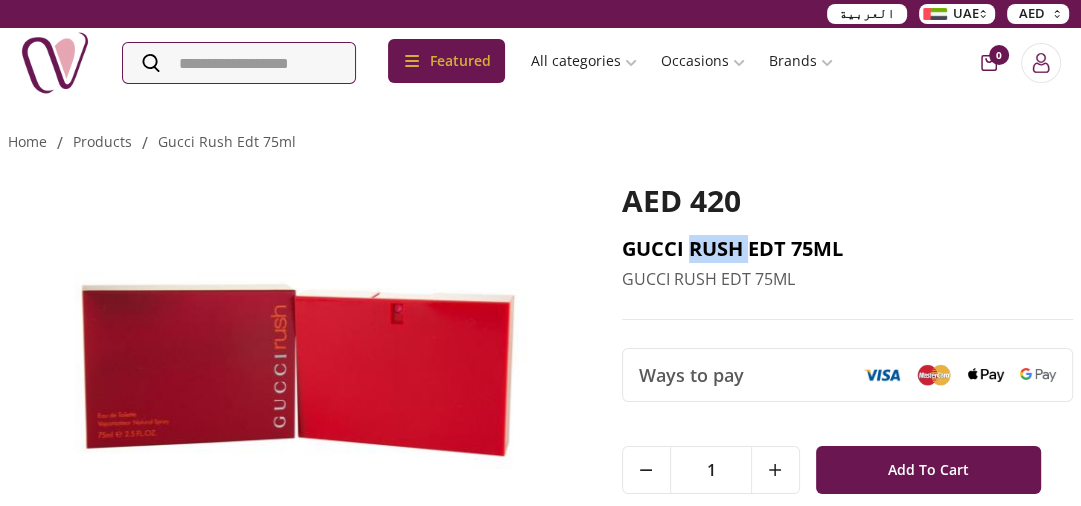 click on "[BRAND] [PRODUCT] [SIZE]" at bounding box center (847, 249) 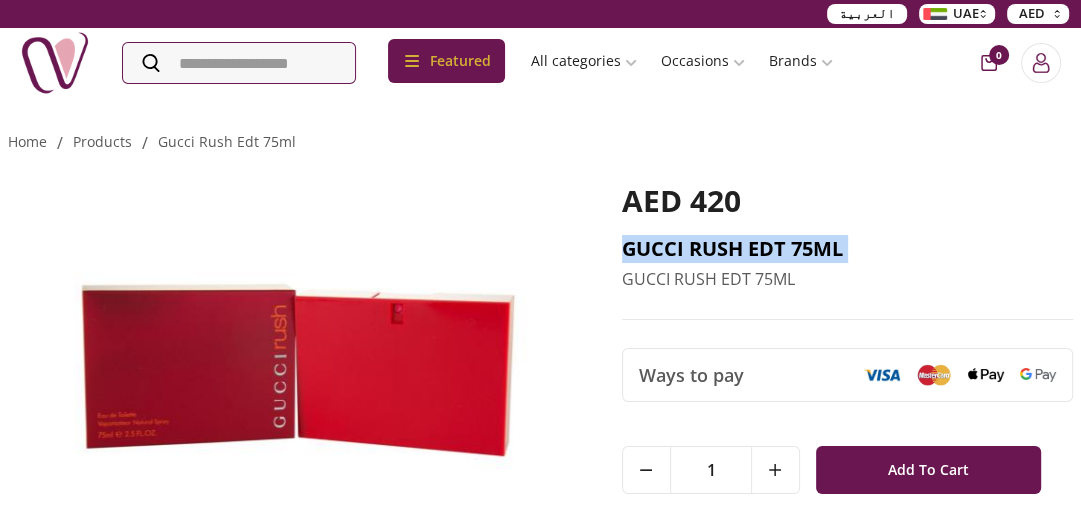 click on "[BRAND] [PRODUCT] [SIZE]" at bounding box center [847, 249] 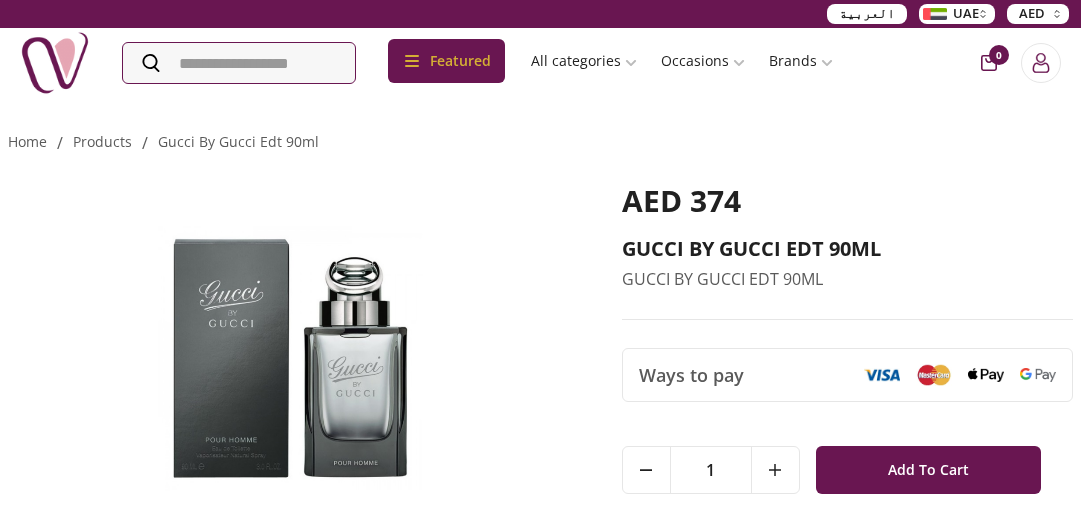 scroll, scrollTop: 0, scrollLeft: 0, axis: both 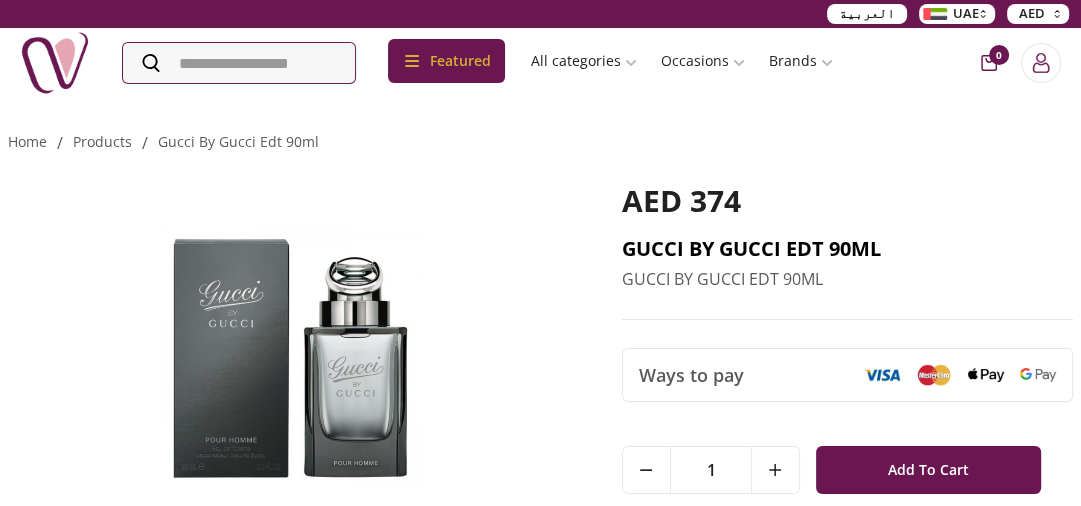 click on "GUCCI BY GUCCI EDT 90ML" at bounding box center [847, 249] 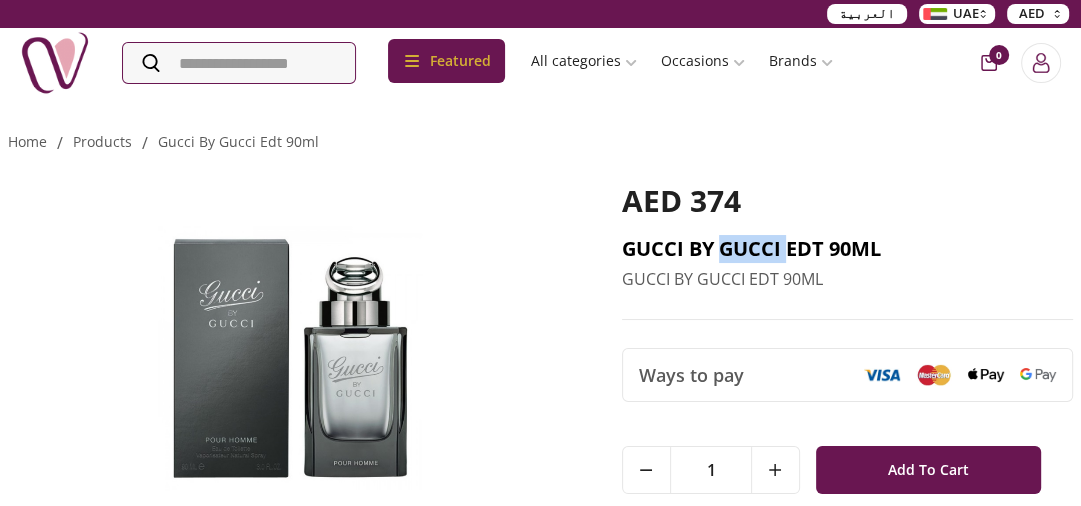 click on "GUCCI BY GUCCI EDT 90ML" at bounding box center (847, 249) 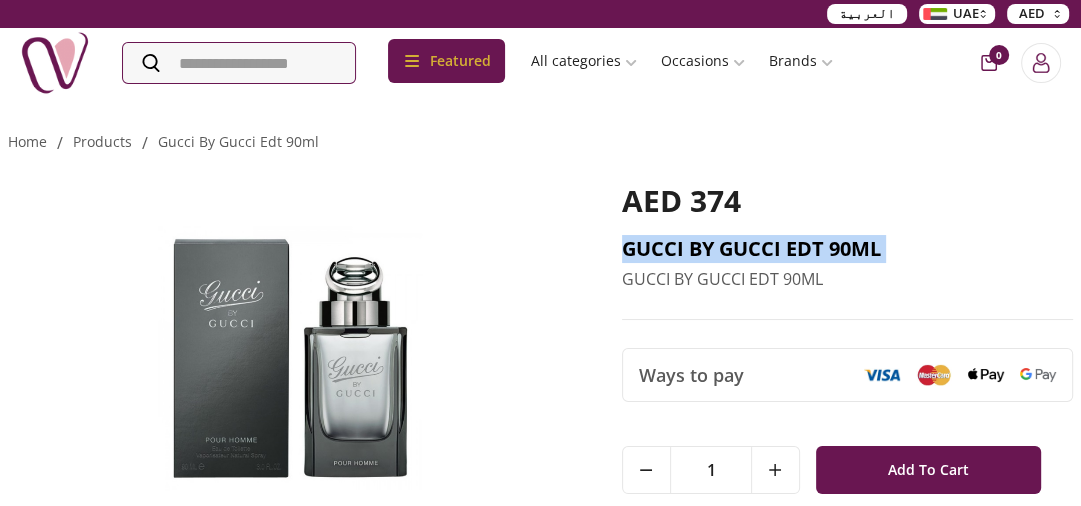 click on "GUCCI BY GUCCI EDT 90ML" at bounding box center [847, 249] 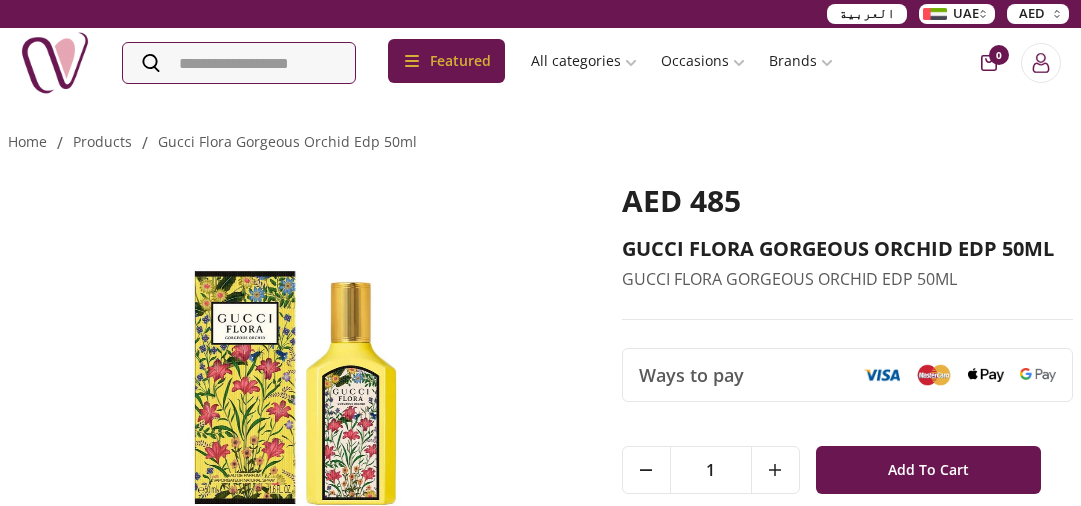 scroll, scrollTop: 0, scrollLeft: 0, axis: both 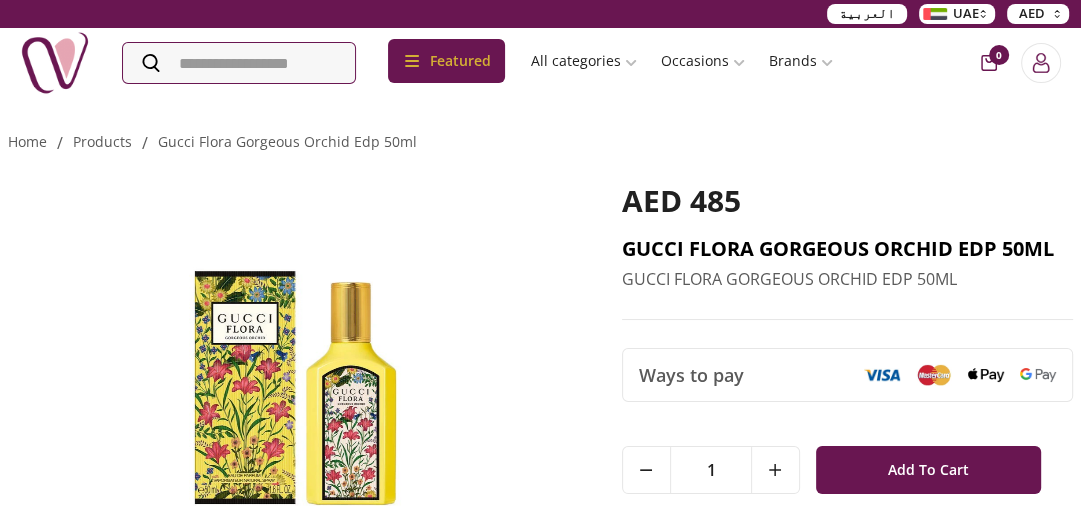 click on "GUCCI FLORA GORGEOUS ORCHID EDP 50ML" at bounding box center [847, 249] 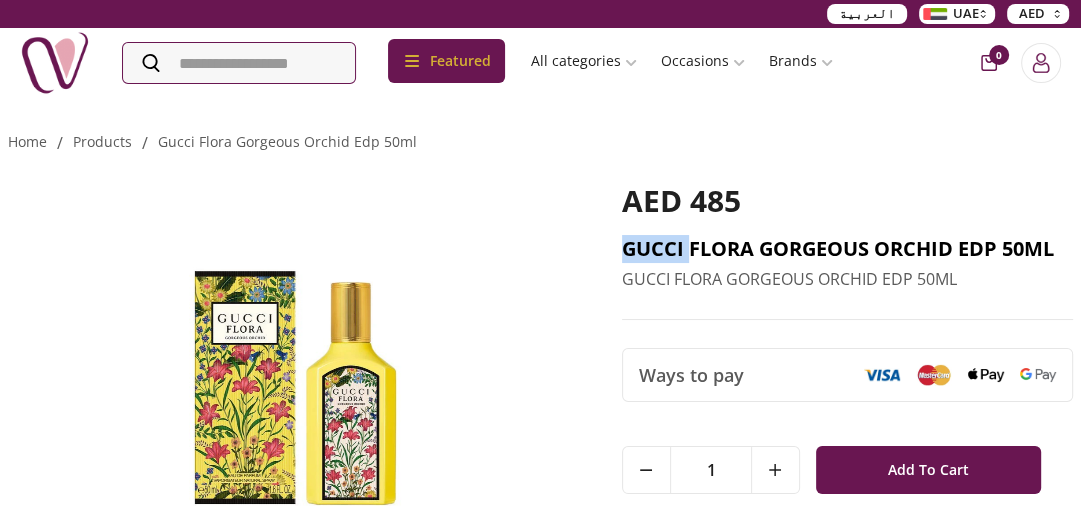 click on "GUCCI FLORA GORGEOUS ORCHID EDP 50ML" at bounding box center (847, 249) 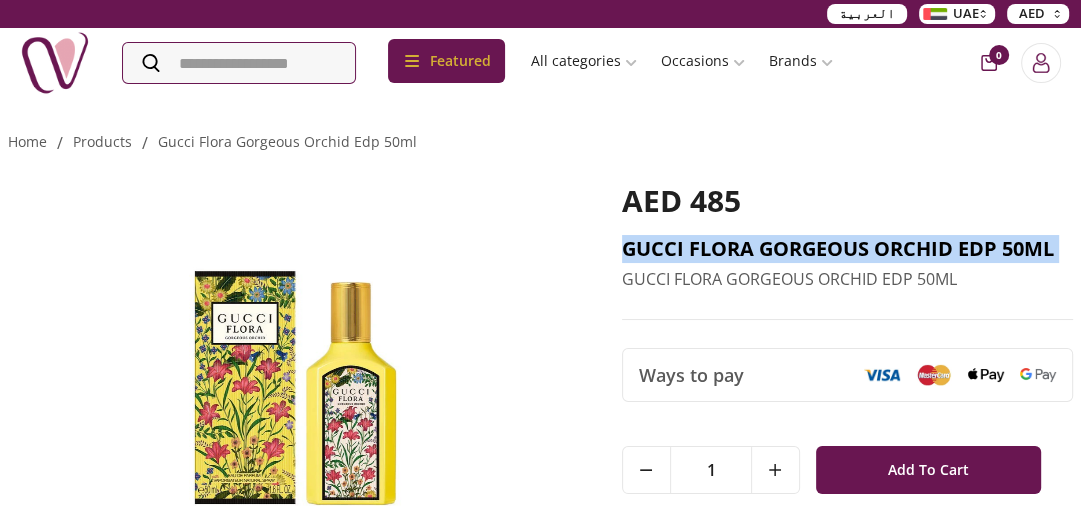 click on "GUCCI FLORA GORGEOUS ORCHID EDP 50ML" at bounding box center [847, 249] 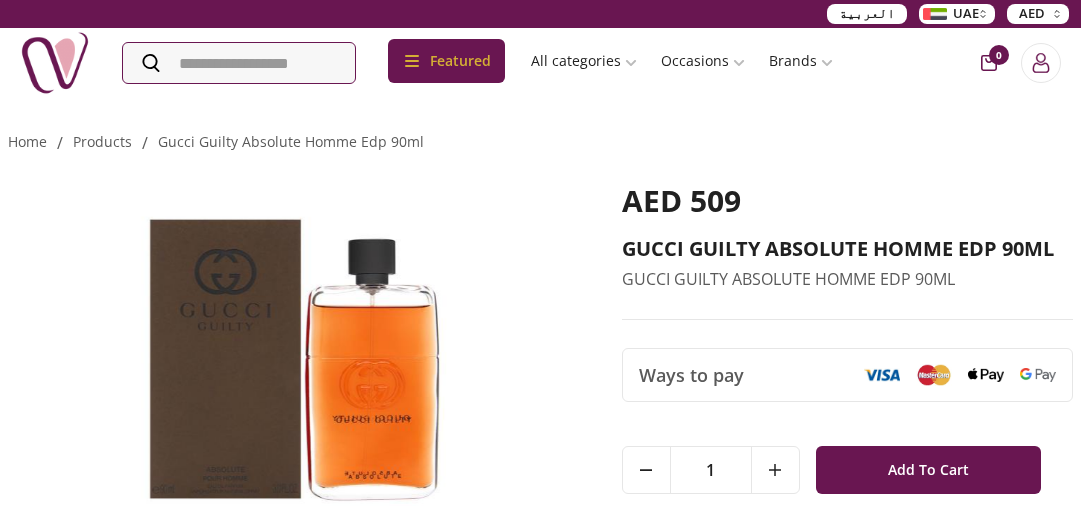 scroll, scrollTop: 0, scrollLeft: 0, axis: both 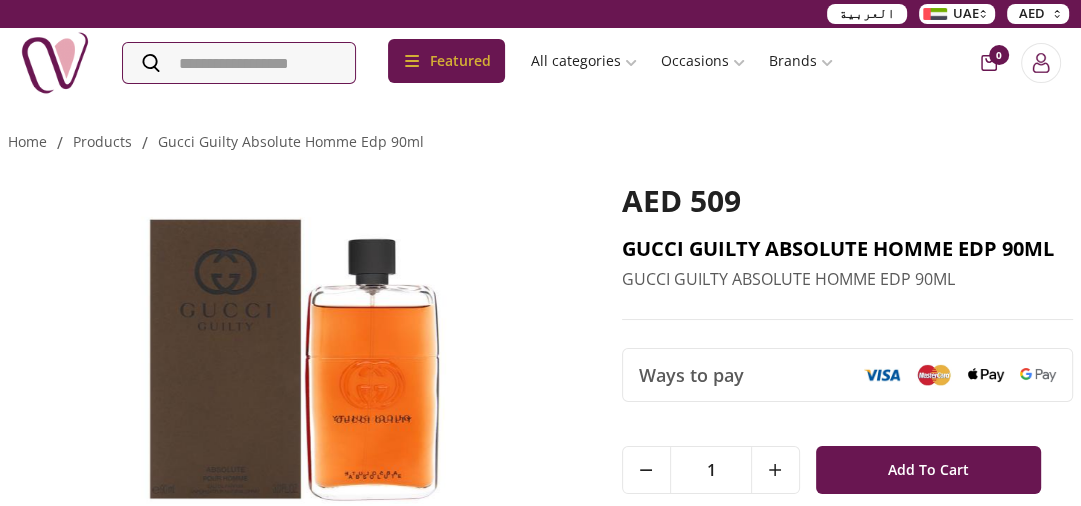 click on "GUCCI GUILTY ABSOLUTE  HOMME EDP 90ML" at bounding box center (847, 249) 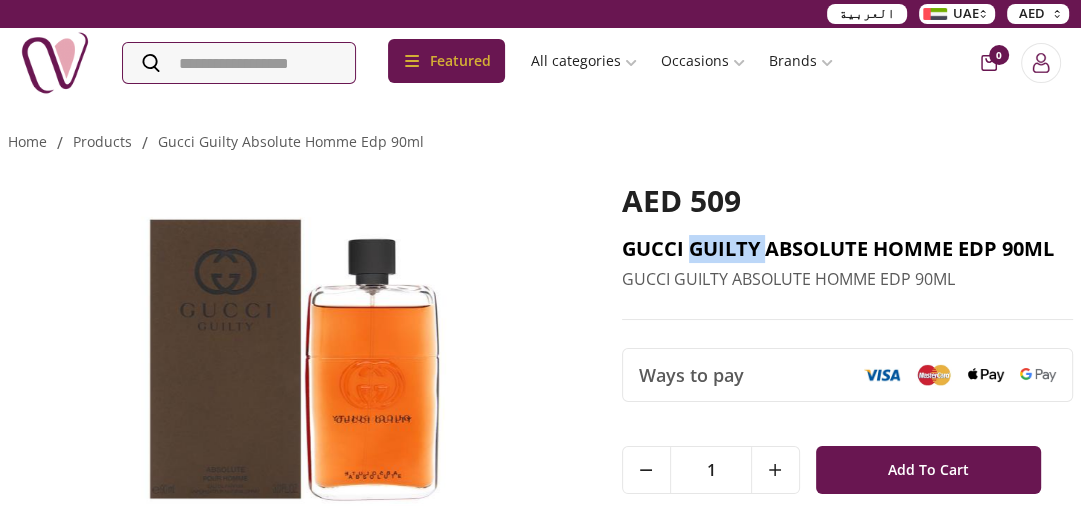 click on "GUCCI GUILTY ABSOLUTE  HOMME EDP 90ML" at bounding box center [847, 249] 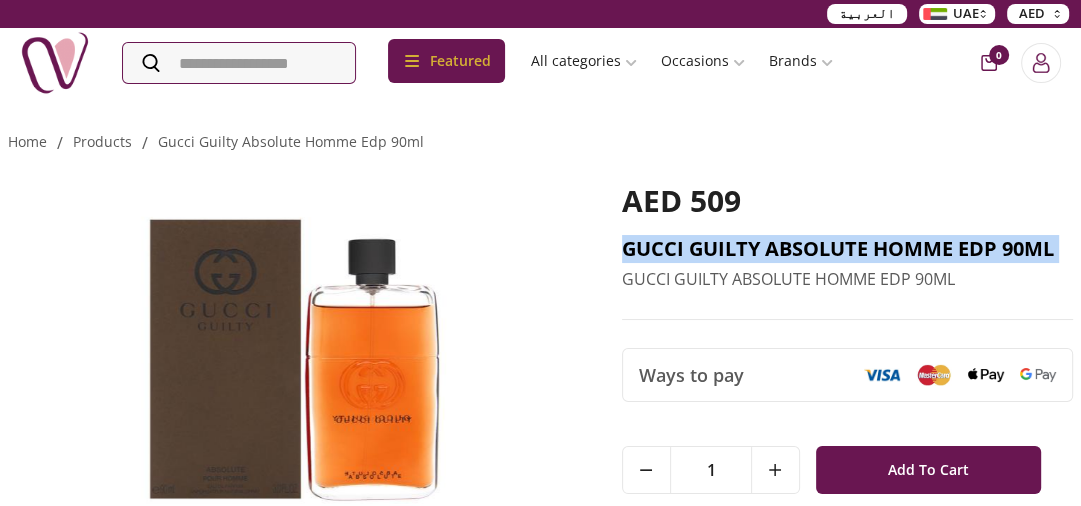 click on "GUCCI GUILTY ABSOLUTE  HOMME EDP 90ML" at bounding box center [847, 249] 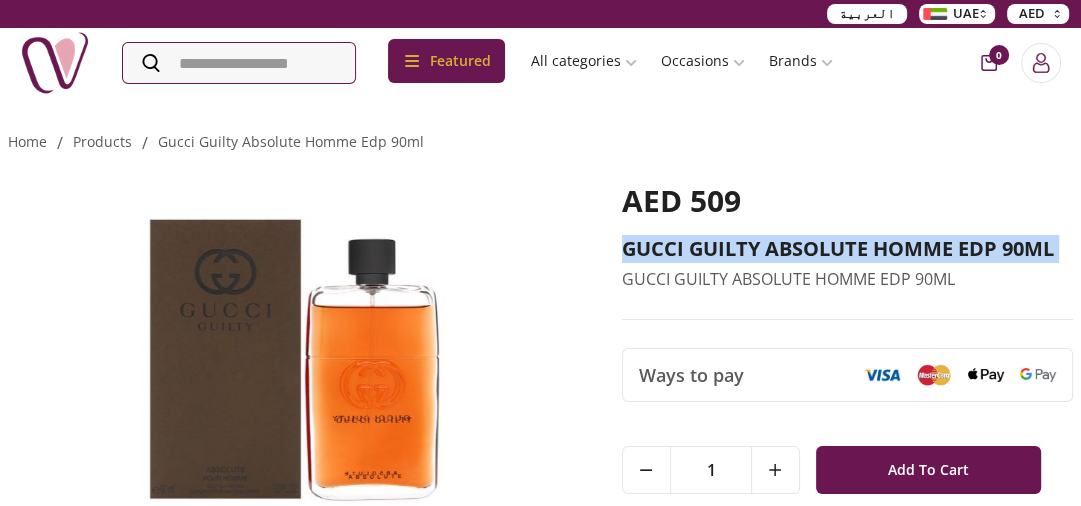 copy on "GUCCI GUILTY ABSOLUTE  HOMME EDP 90ML" 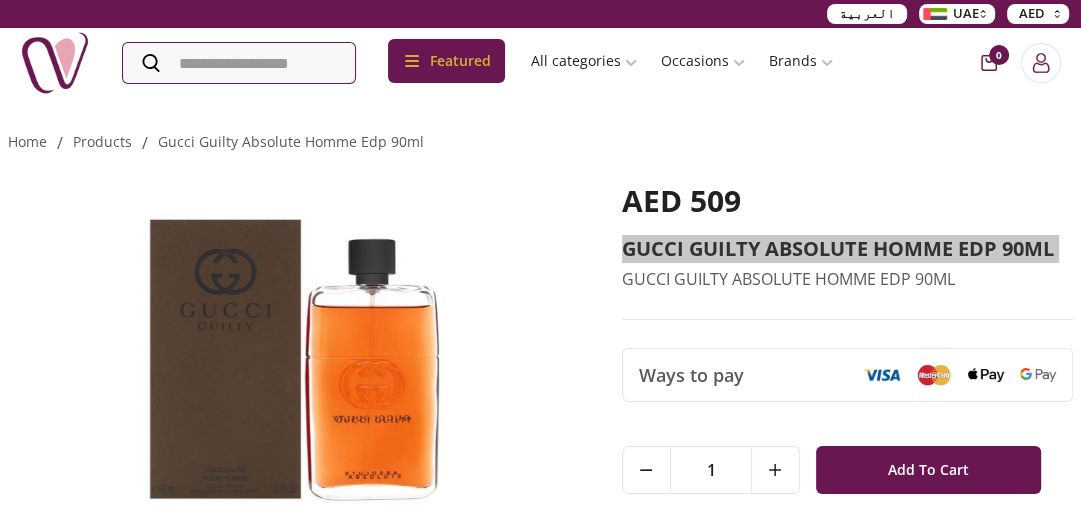 scroll, scrollTop: 308, scrollLeft: 0, axis: vertical 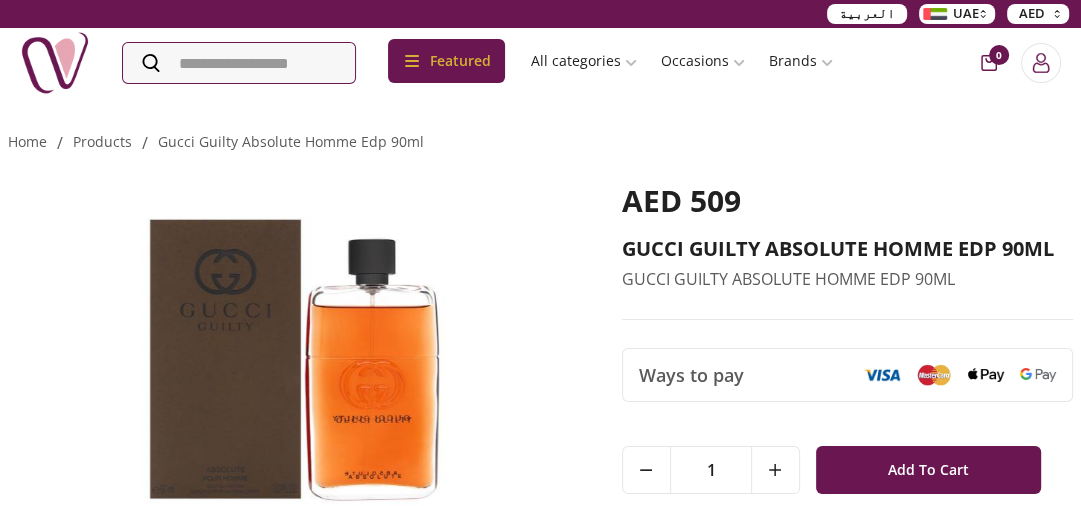 click on "AED 509 GUCCI GUILTY ABSOLUTE  HOMME EDP 90ML GUCCI GUILTY ABSOLUTE  HOMME EDP 90ML Ways to pay 1 Add To Cart 1 Add To Cart Your premier destination for  flower delivery  and  gift delivery  in the UAE. We specialize in providing high-quality, fresh flowers and customized gifts for every occasion. Whether you need  same-day delivery  in Dubai or Abu Dhabi, or you’re planning a special event, Nigwa ensures your flowers and gifts arrive on time and in perfect condition. Explore our extensive collection of beautiful bouquets, thoughtful gifts, and personalized items to make every moment special. Trust Nigwa for all your flower and gift delivery needs in the UAE, including  birthday flowers, wedding bouquets, anniversary gifts , and more." at bounding box center (540, 417) 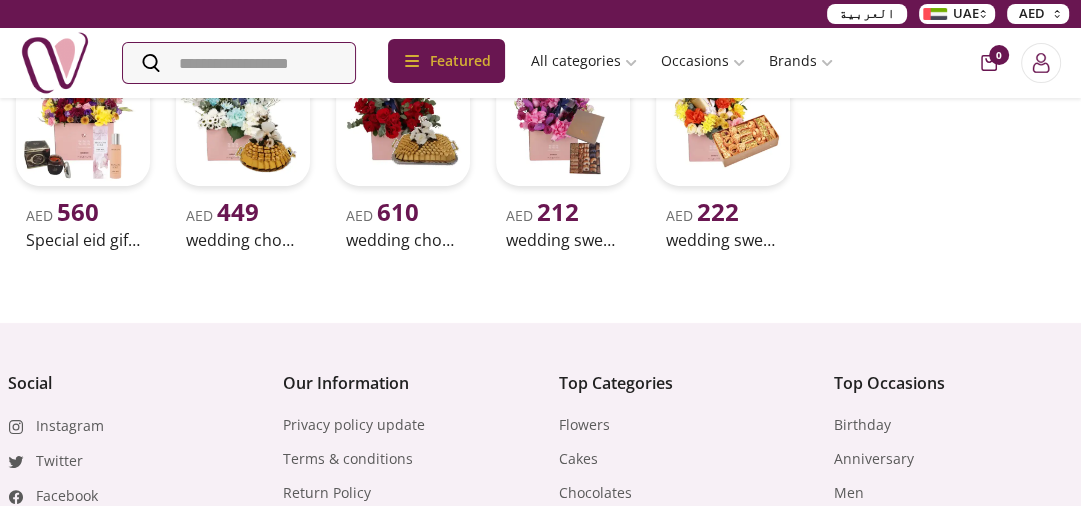 scroll, scrollTop: 800, scrollLeft: 0, axis: vertical 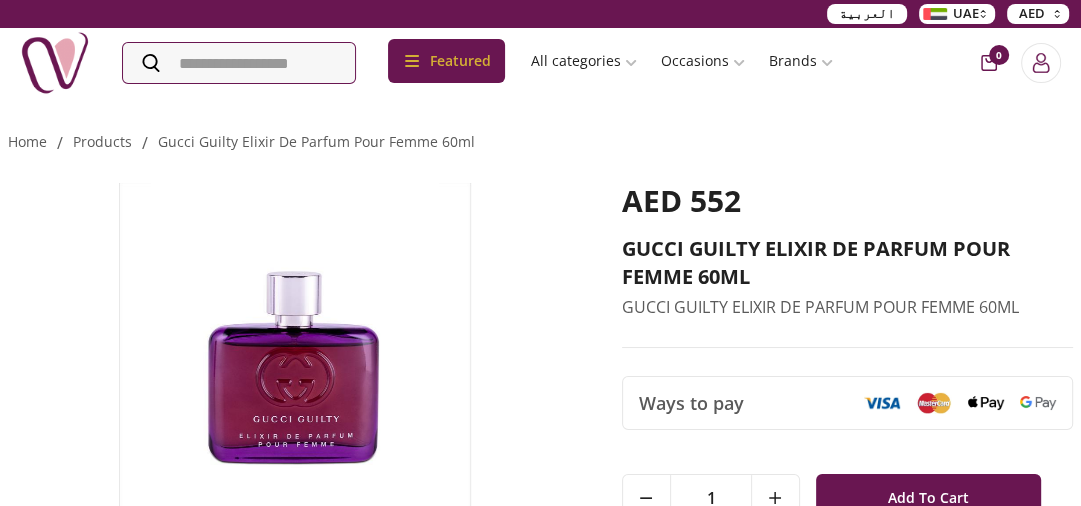 click on "1 Add To Cart" at bounding box center [847, 490] 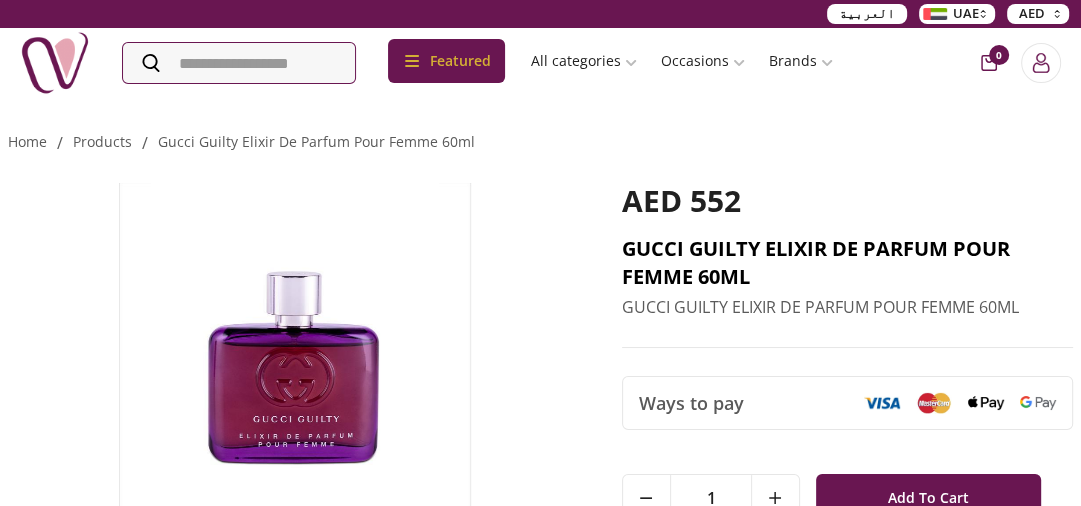 click on "GUCCI GUILTY ELIXIR DE PARFUM POUR FEMME 60ML" at bounding box center [847, 263] 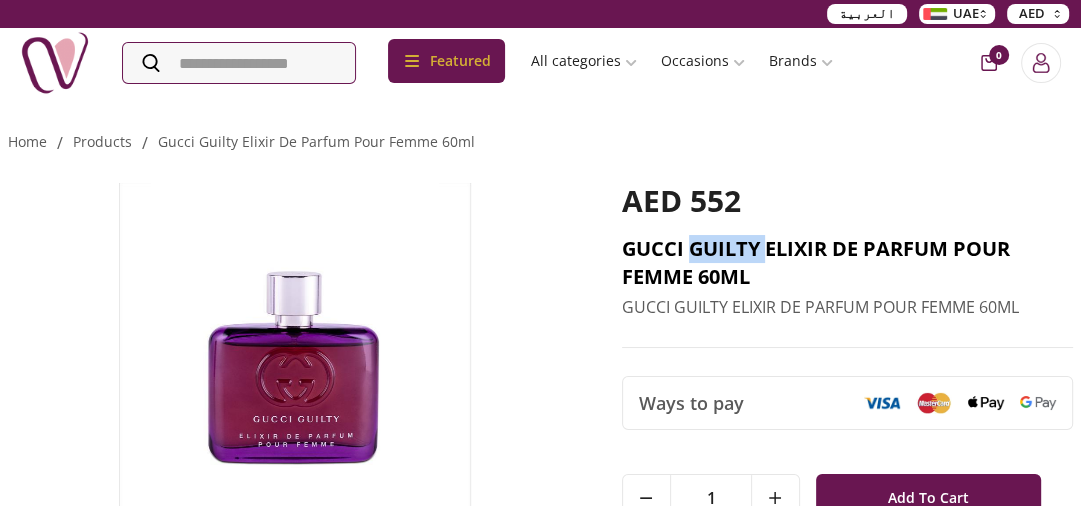click on "GUCCI GUILTY ELIXIR DE PARFUM POUR FEMME 60ML" at bounding box center [847, 263] 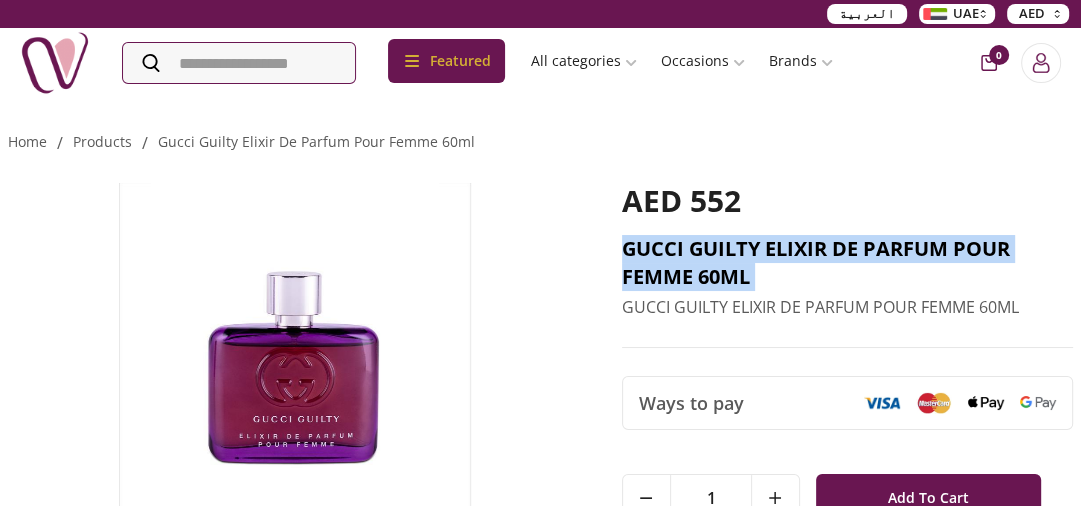 click on "GUCCI GUILTY ELIXIR DE PARFUM POUR FEMME 60ML" at bounding box center (847, 263) 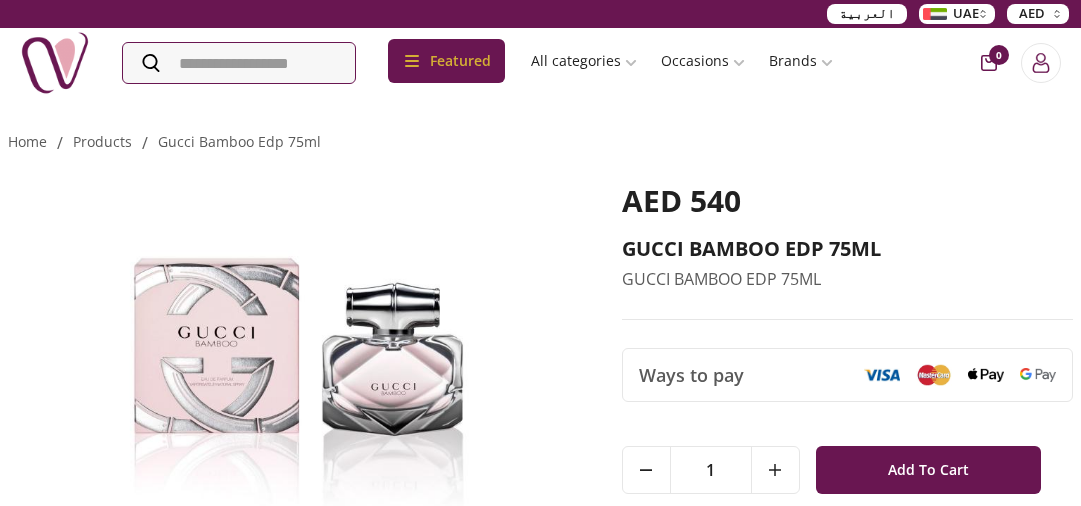 scroll, scrollTop: 0, scrollLeft: 0, axis: both 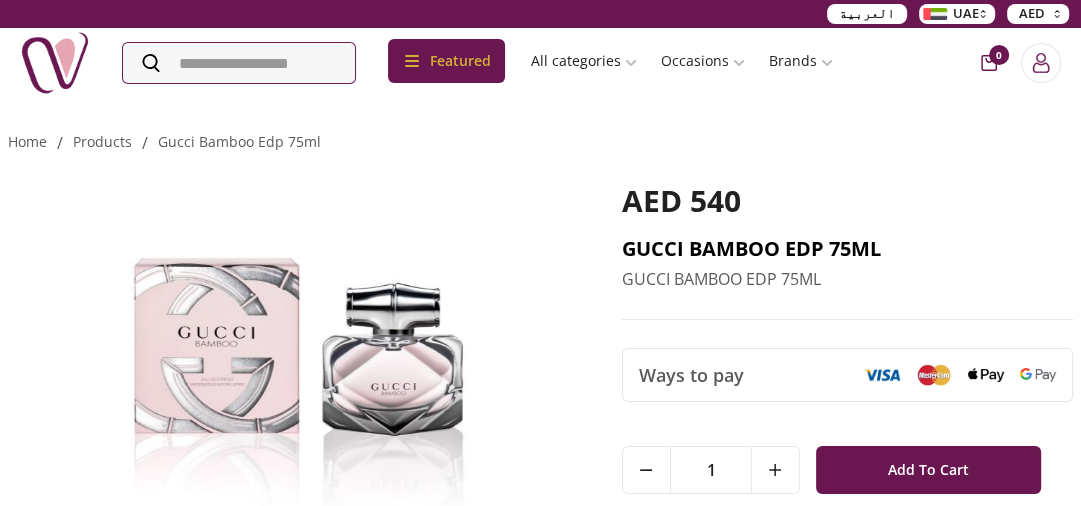 click on "GUCCI BAMBOO EDP 75ML" at bounding box center [847, 249] 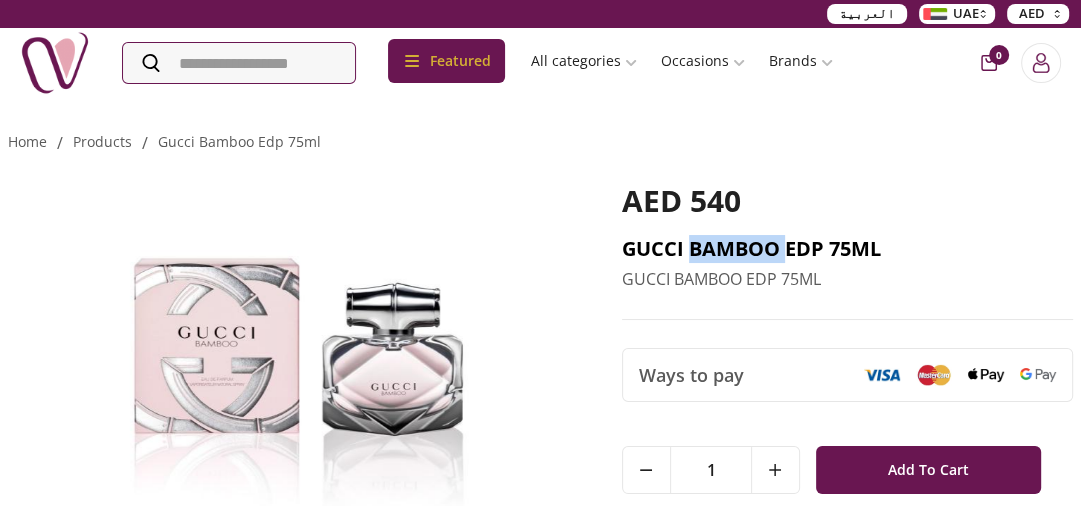 click on "GUCCI BAMBOO EDP 75ML" at bounding box center [847, 249] 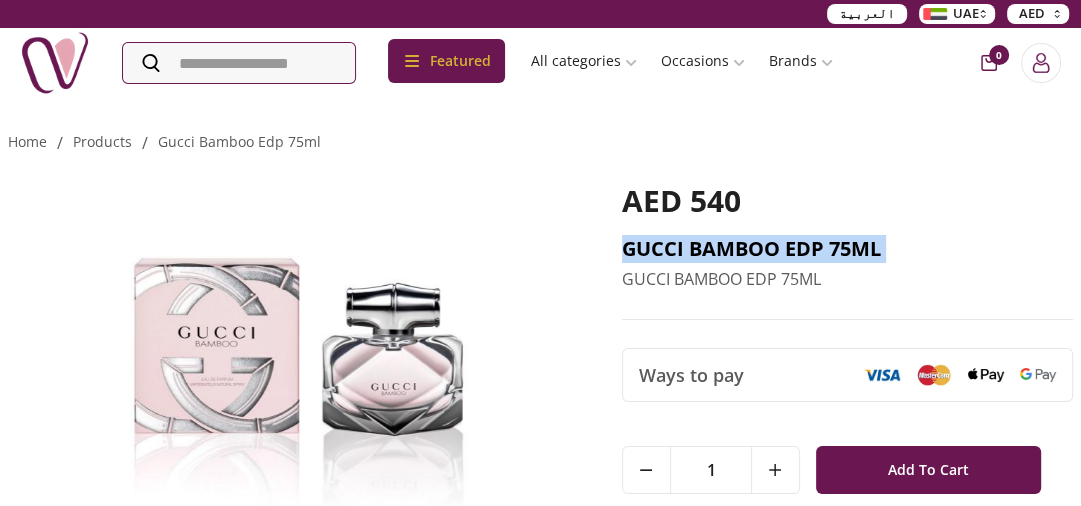 click on "GUCCI BAMBOO EDP 75ML" at bounding box center [847, 249] 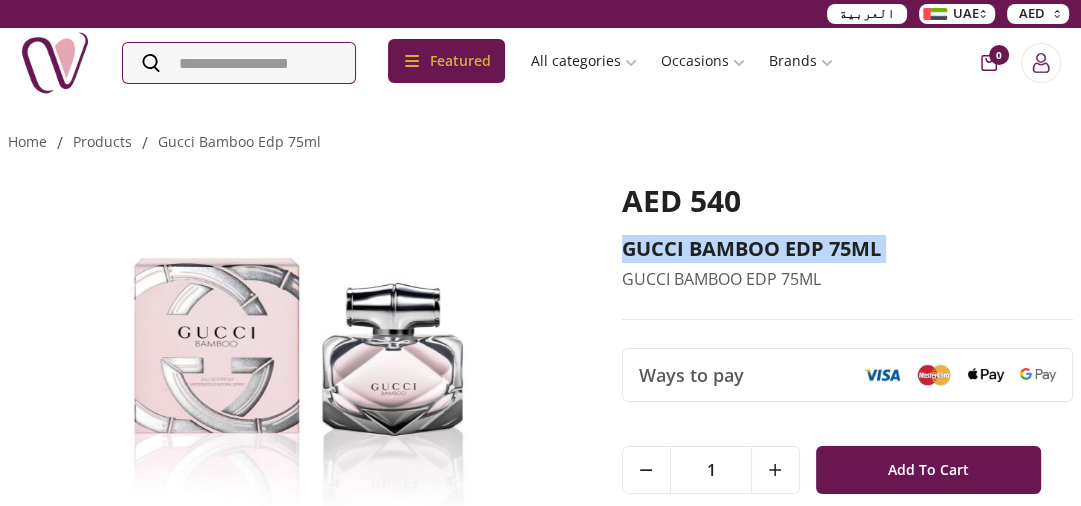 copy on "GUCCI BAMBOO EDP 75ML" 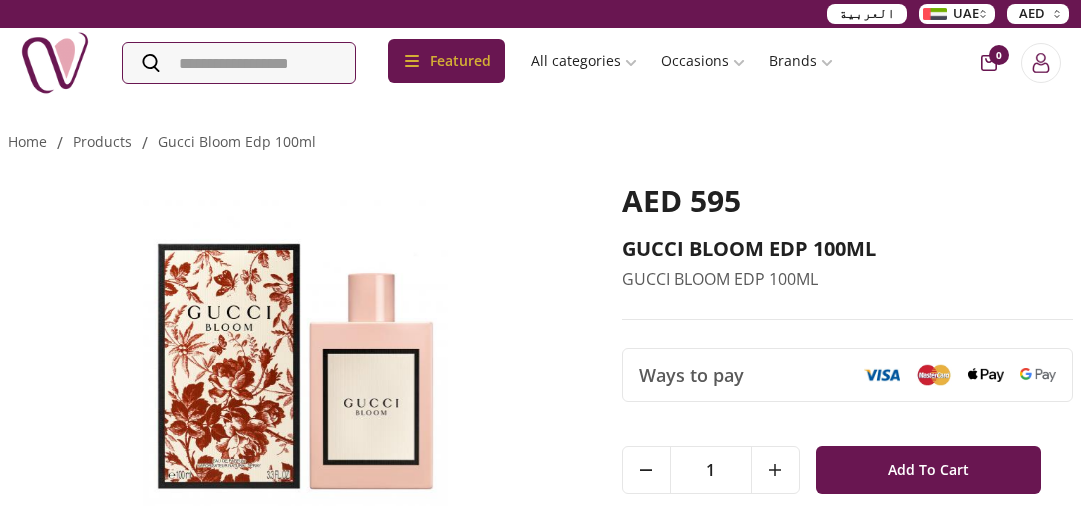 scroll, scrollTop: 0, scrollLeft: 0, axis: both 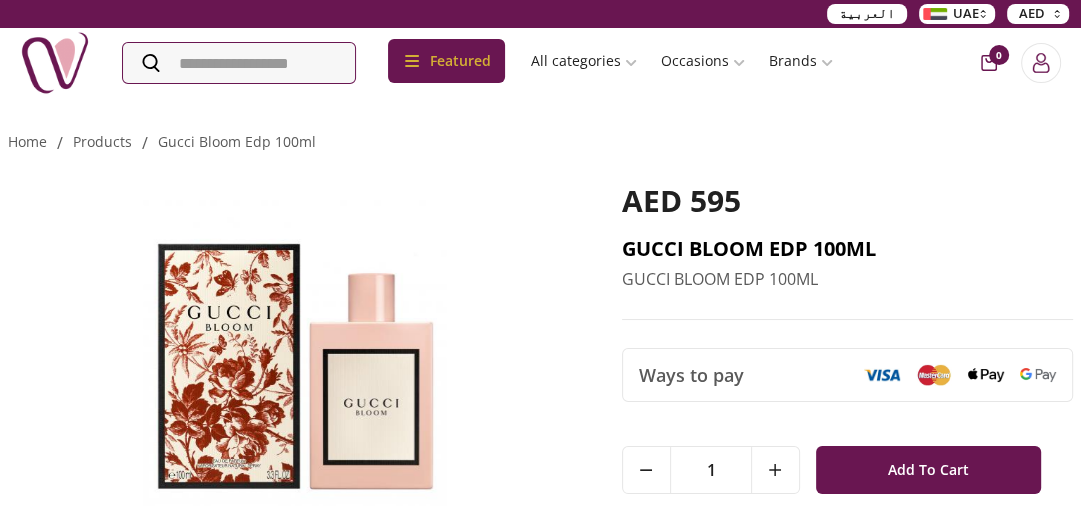 click on "GUCCI BLOOM EDP 100ML" at bounding box center [847, 249] 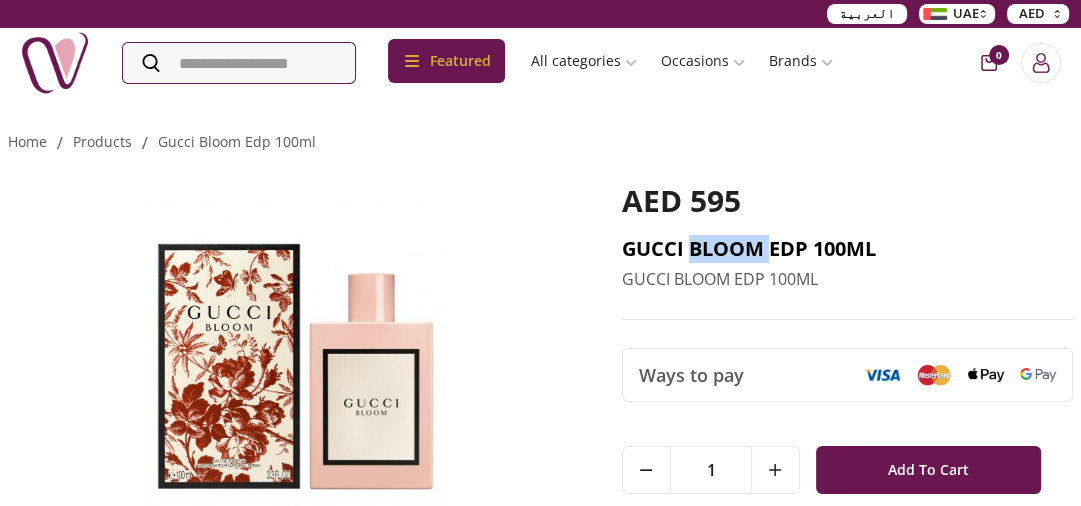 click on "GUCCI BLOOM EDP 100ML" at bounding box center (847, 249) 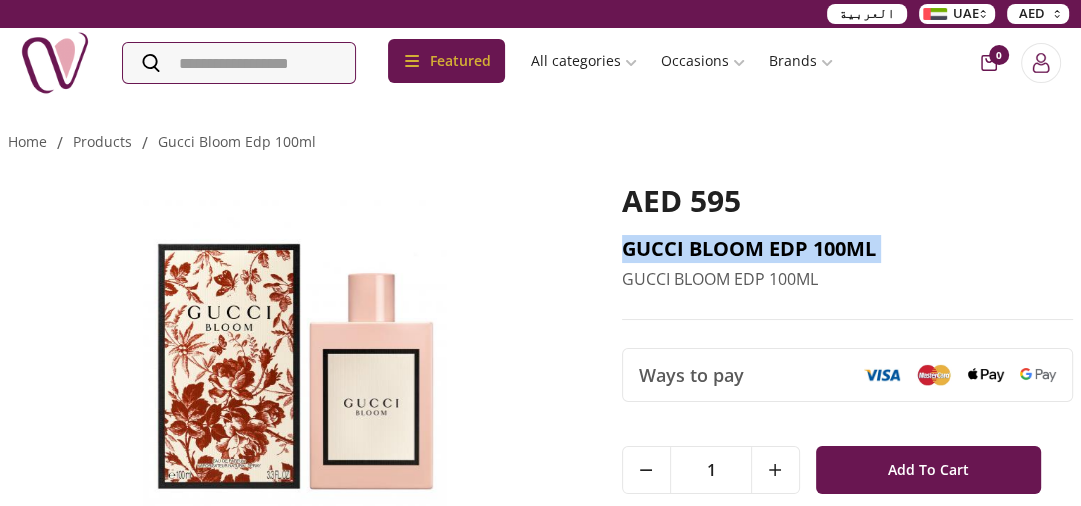 click on "GUCCI BLOOM EDP 100ML" at bounding box center (847, 249) 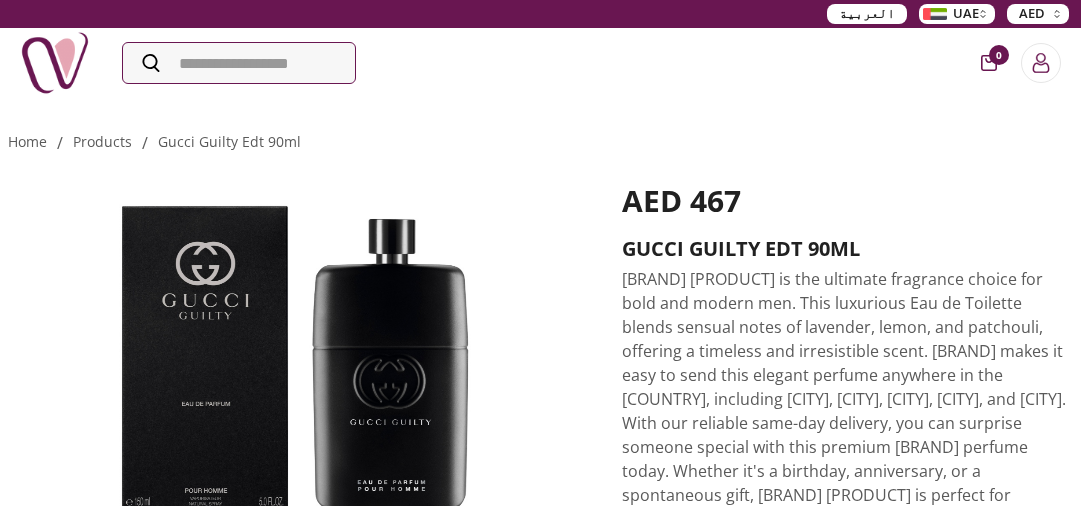scroll, scrollTop: 0, scrollLeft: 0, axis: both 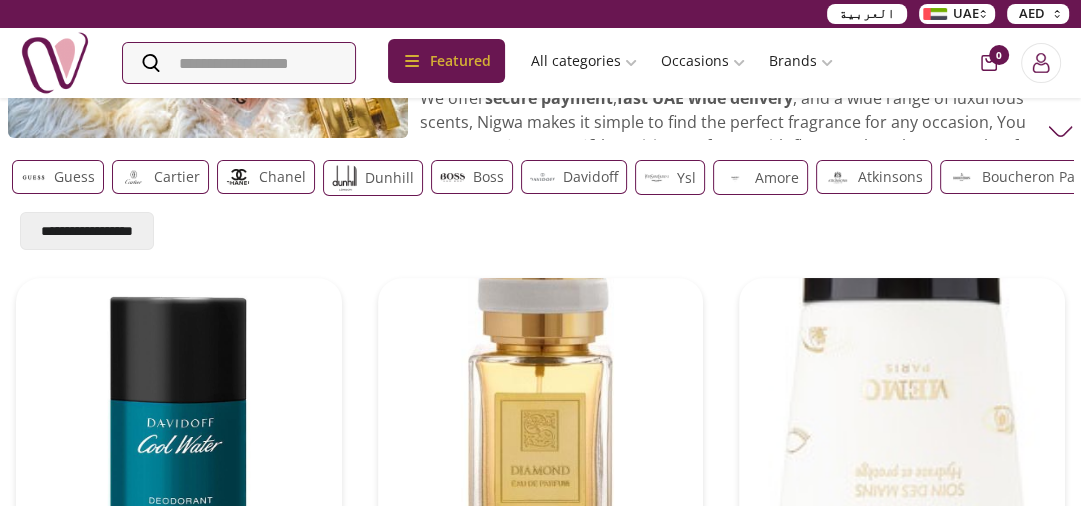 click on "Indulge in timeless elegance with Nigwa’s  perfume collection . Featuring top brands like Ajmal, Lattafa, Dior, and Gucci, our scents suit every mood and moment. Order from the best  perfume shop  and enjoy  same-day delivery across UAE.  Discover your new signature scent today. We offer  secure payment ,  fast UAE wide delivery , and a wide range of luxurious scents, Nigwa makes it simple to find the perfect fragrance for any occasion, You can  customize your gift  by pairing perfumes with flowers, chocolates, or cakes for a truly unforgettable surprise" at bounding box center [740, 86] 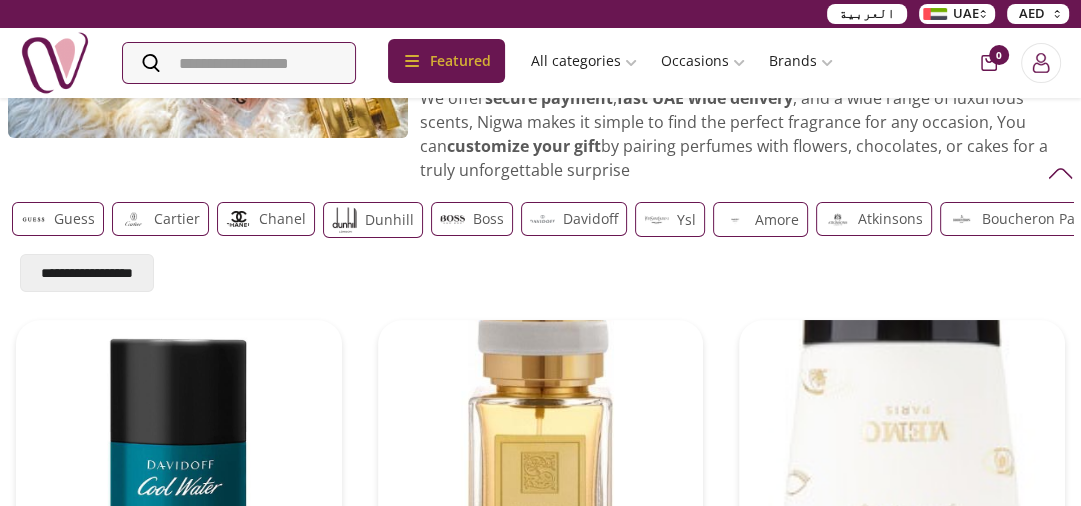 scroll, scrollTop: 0, scrollLeft: 1265, axis: horizontal 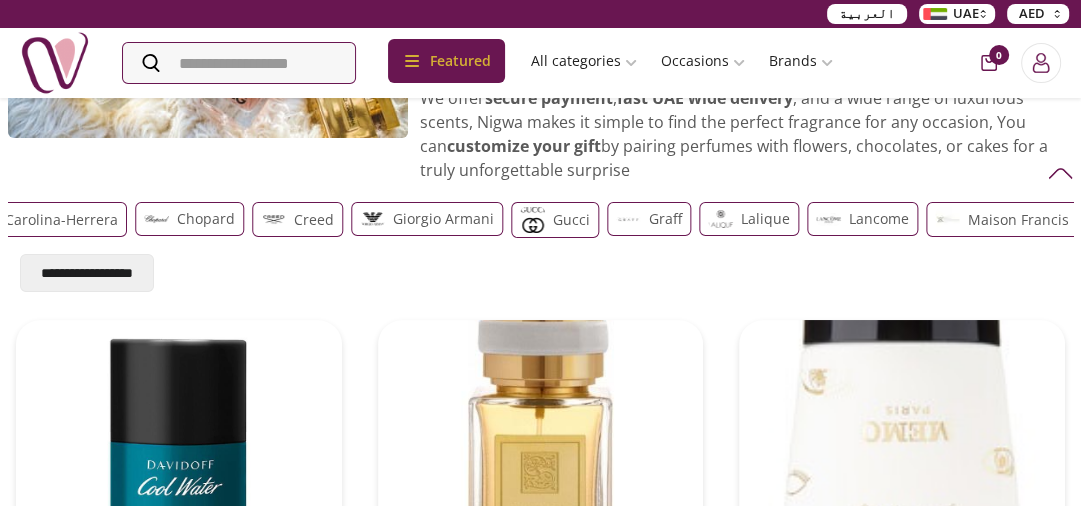 click at bounding box center (532, 220) 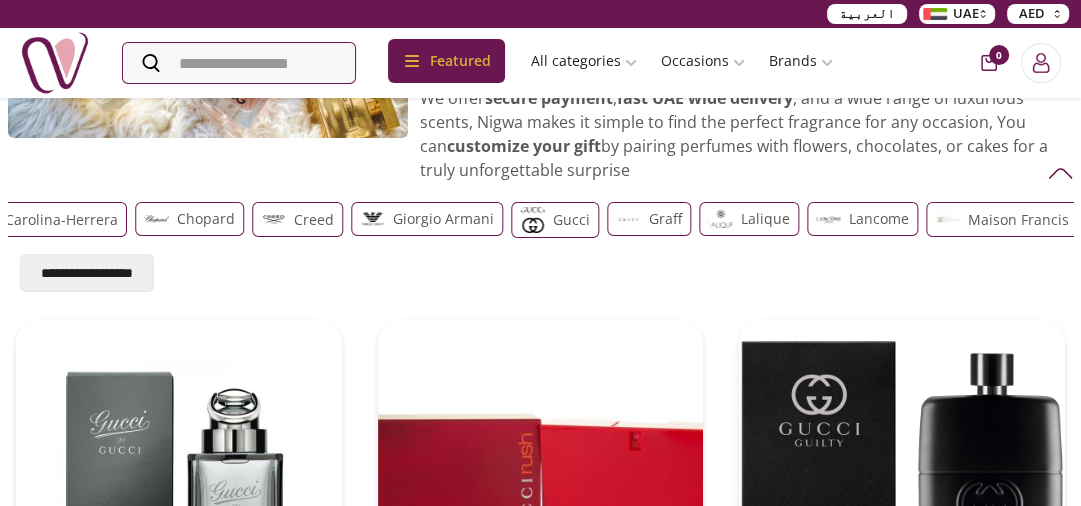 click on "Gucci" at bounding box center (571, 220) 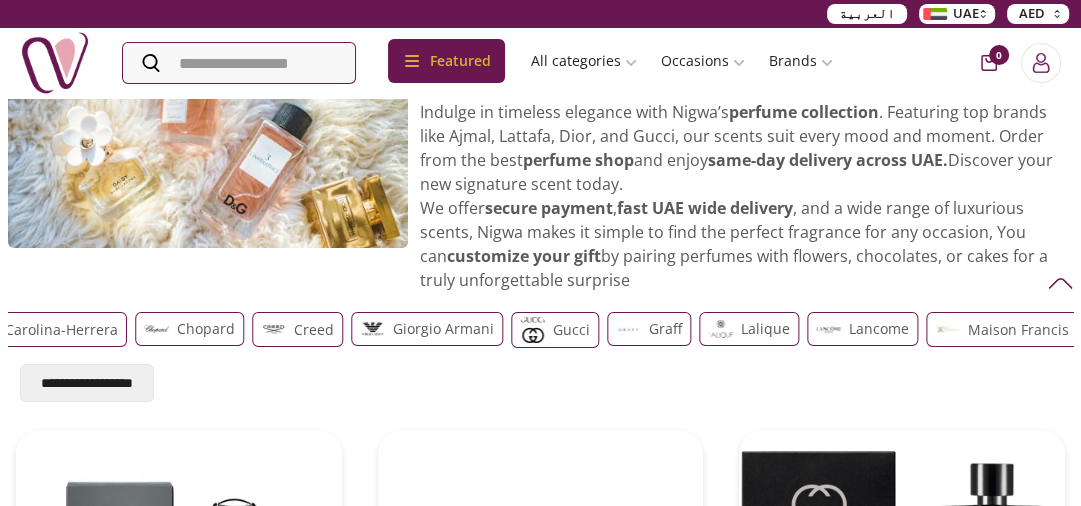 scroll, scrollTop: 0, scrollLeft: 0, axis: both 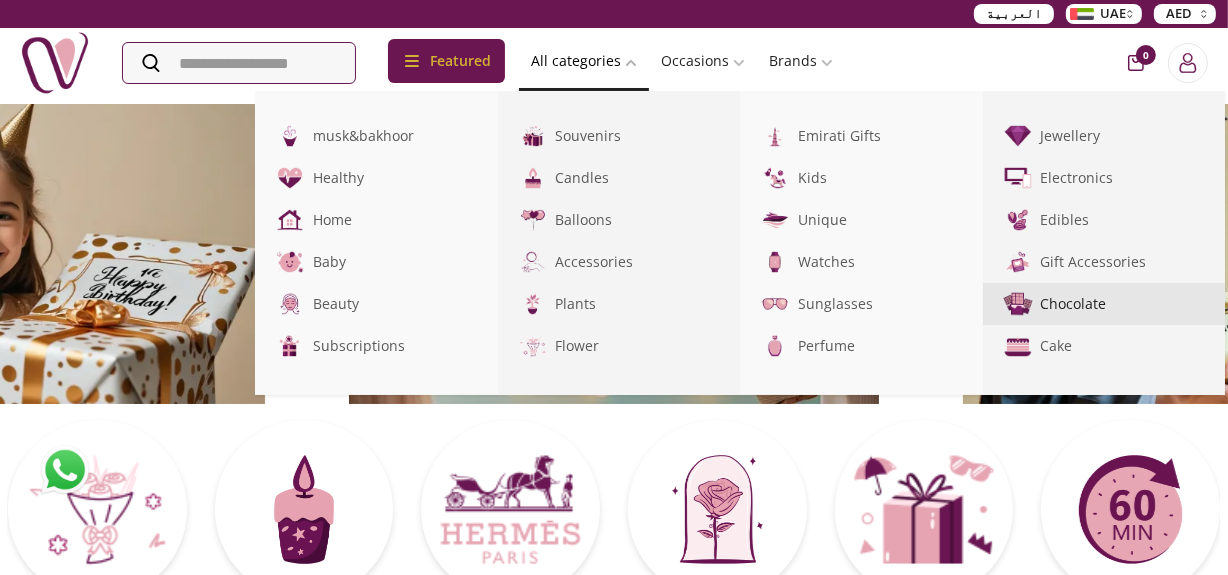 click on "Chocolate" at bounding box center [1104, 304] 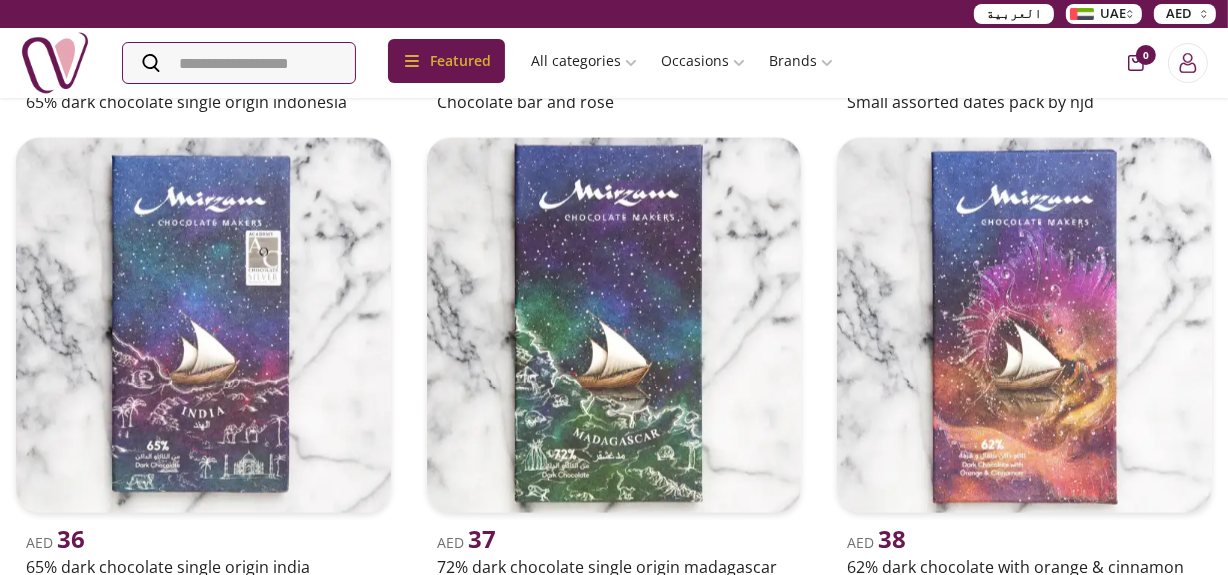 scroll, scrollTop: 2636, scrollLeft: 0, axis: vertical 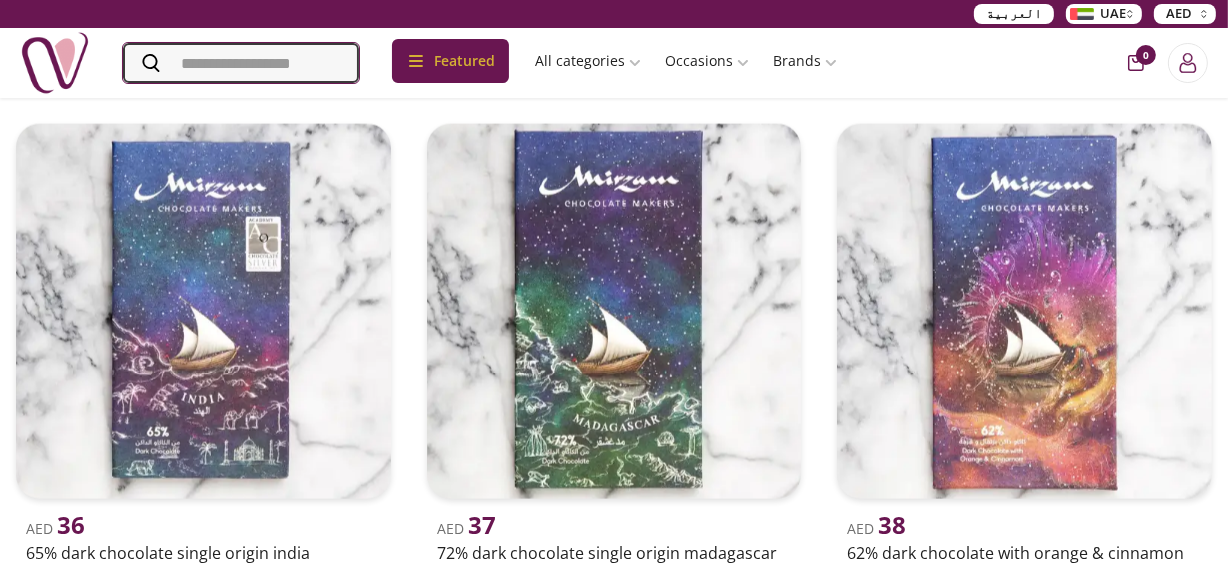 click at bounding box center (241, 63) 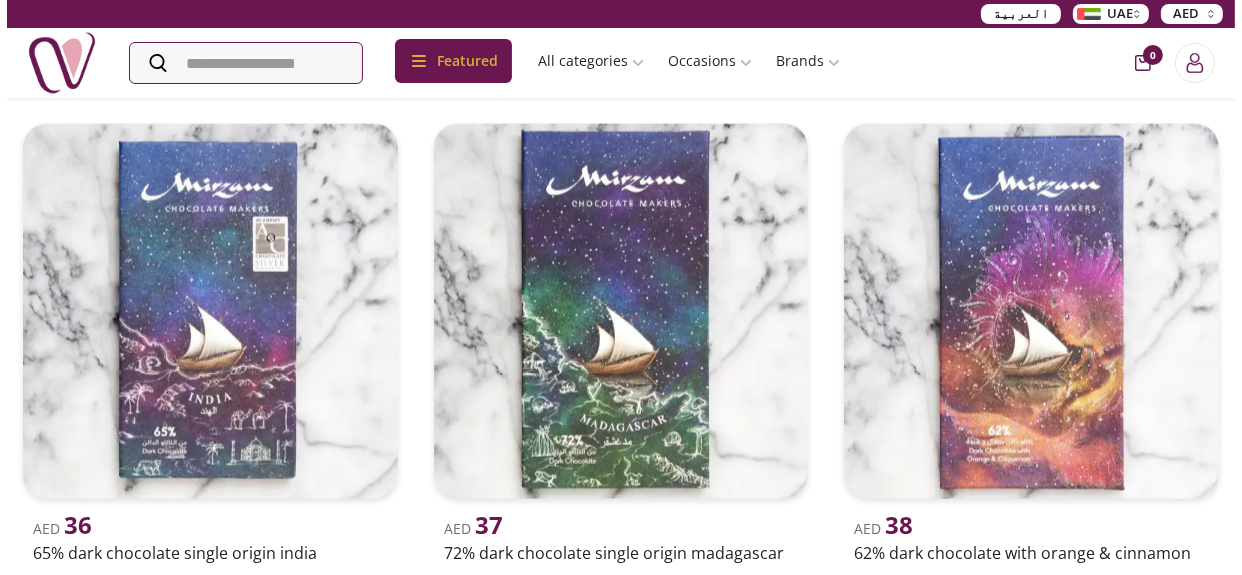 scroll, scrollTop: 2654, scrollLeft: 0, axis: vertical 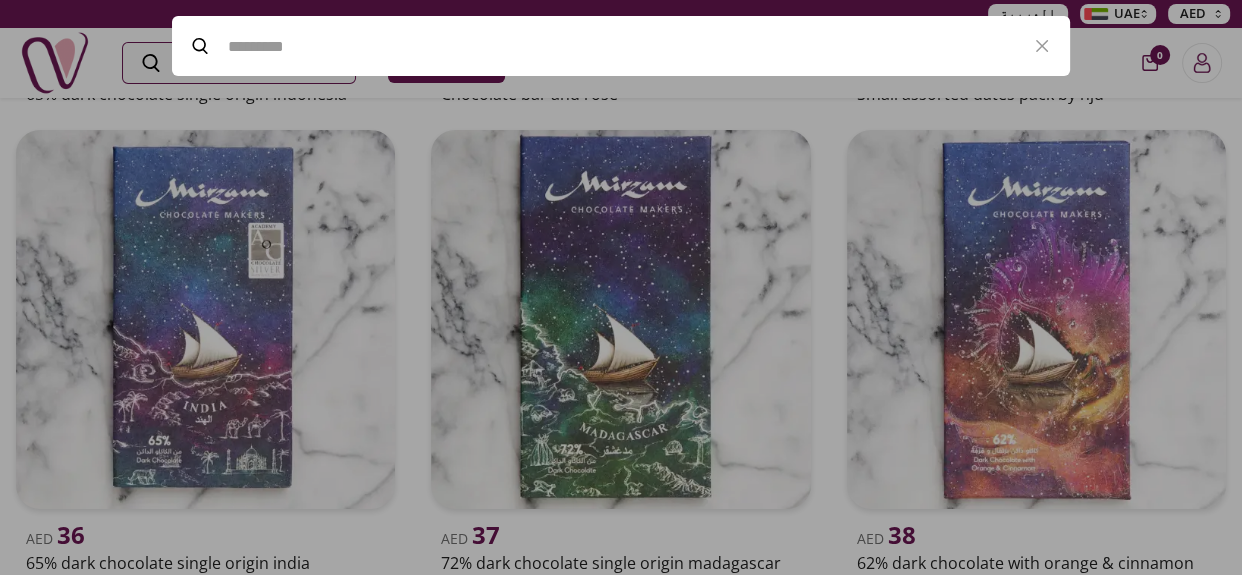 paste on "**********" 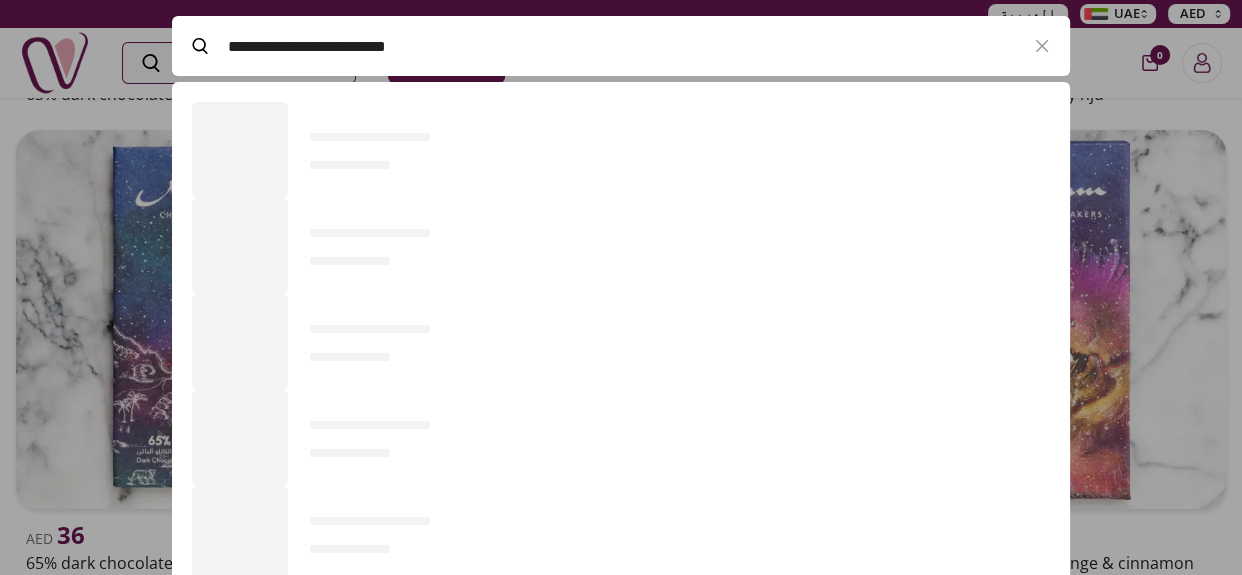 scroll, scrollTop: 520, scrollLeft: 898, axis: both 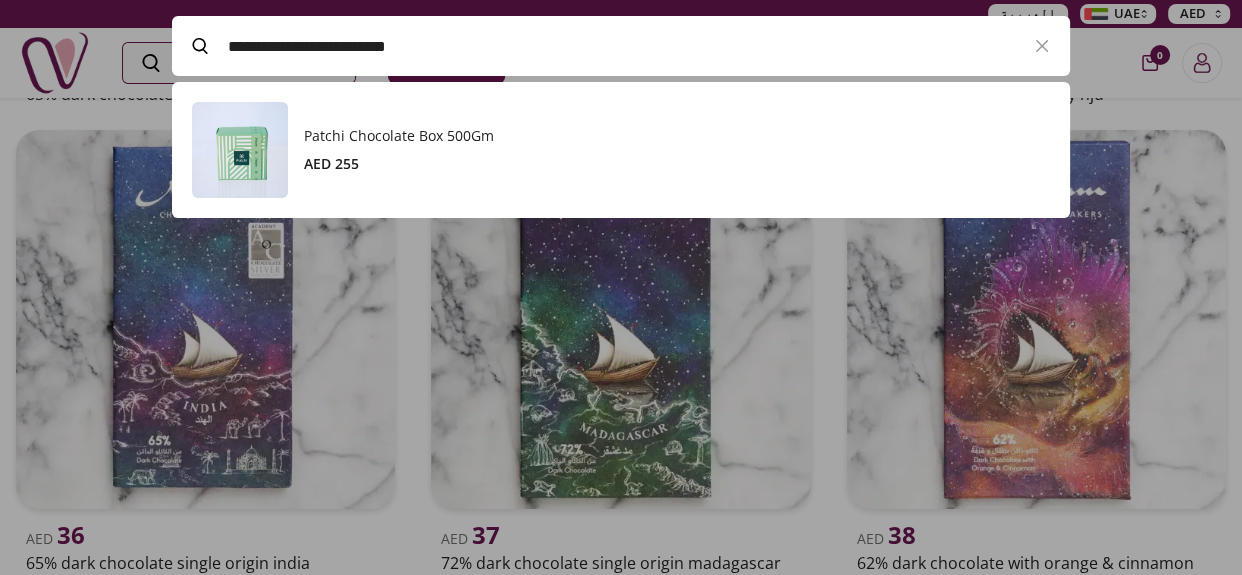 click on "Patchi Chocolate Box 500Gm" at bounding box center (677, 136) 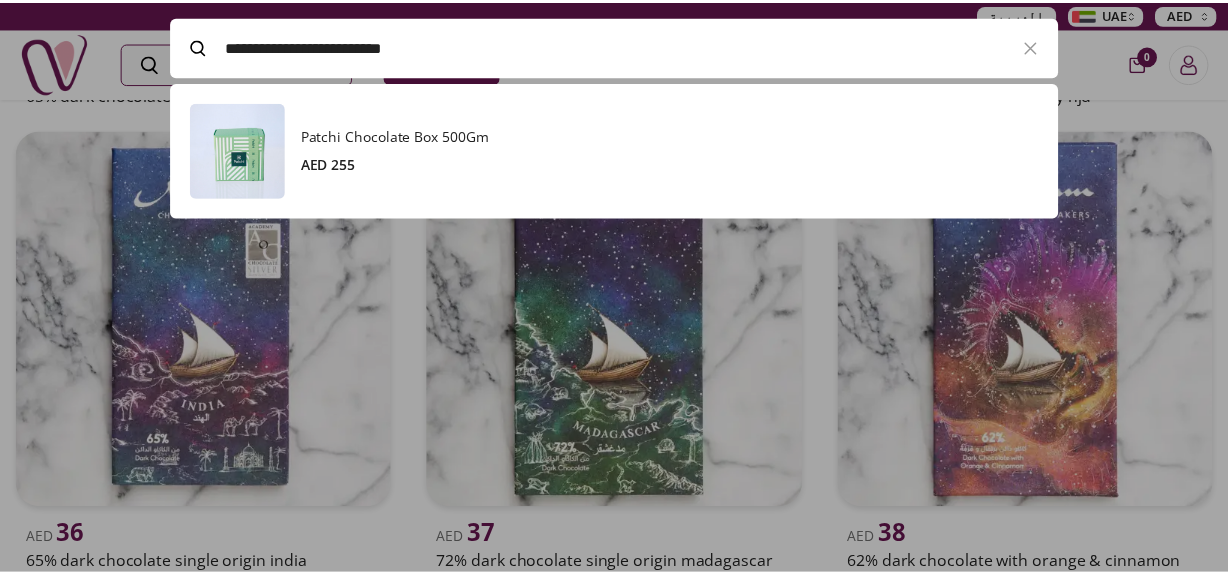 scroll, scrollTop: 2636, scrollLeft: 0, axis: vertical 